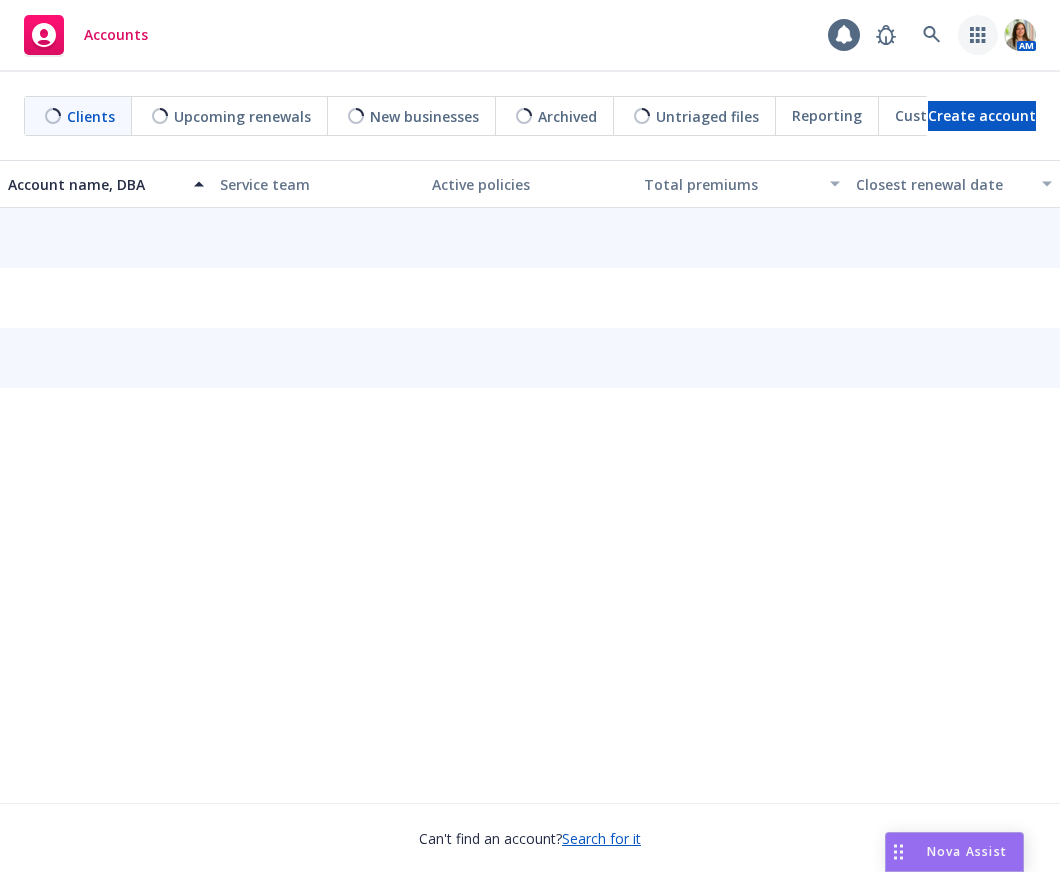 scroll, scrollTop: 0, scrollLeft: 0, axis: both 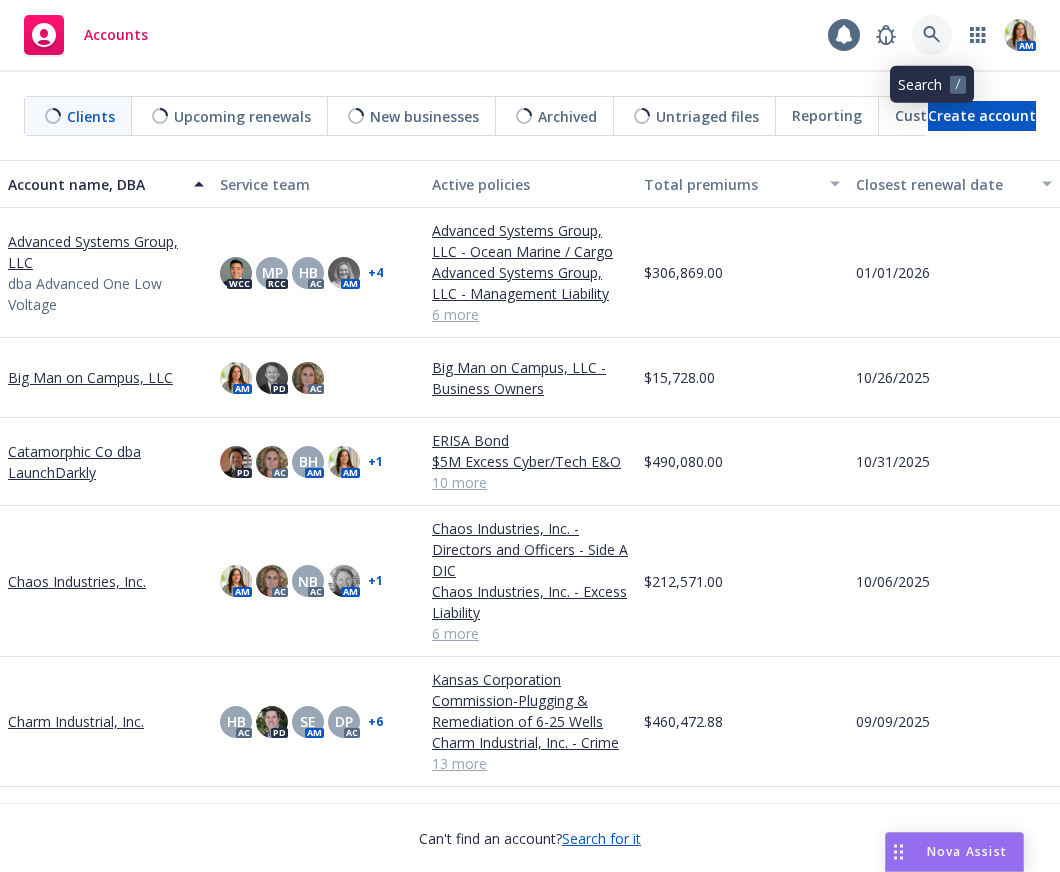 click 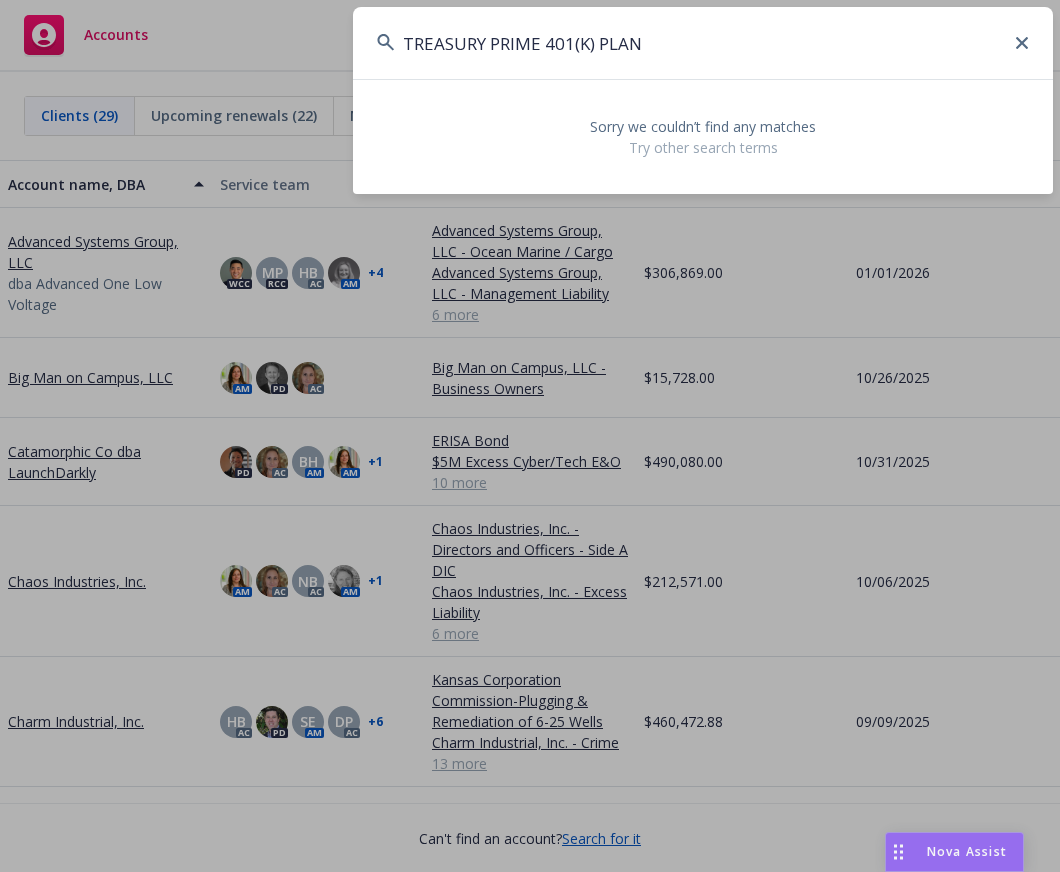 drag, startPoint x: 655, startPoint y: 46, endPoint x: 546, endPoint y: 45, distance: 109.004585 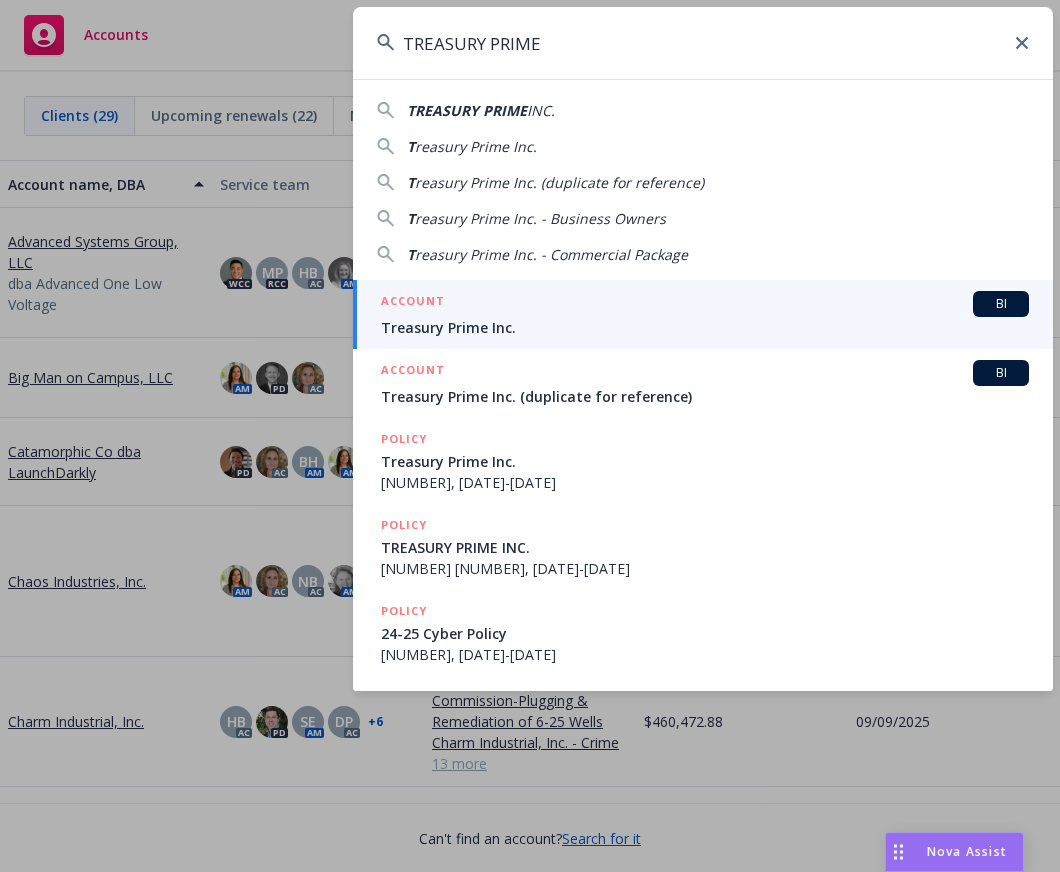 type on "TREASURY PRIME" 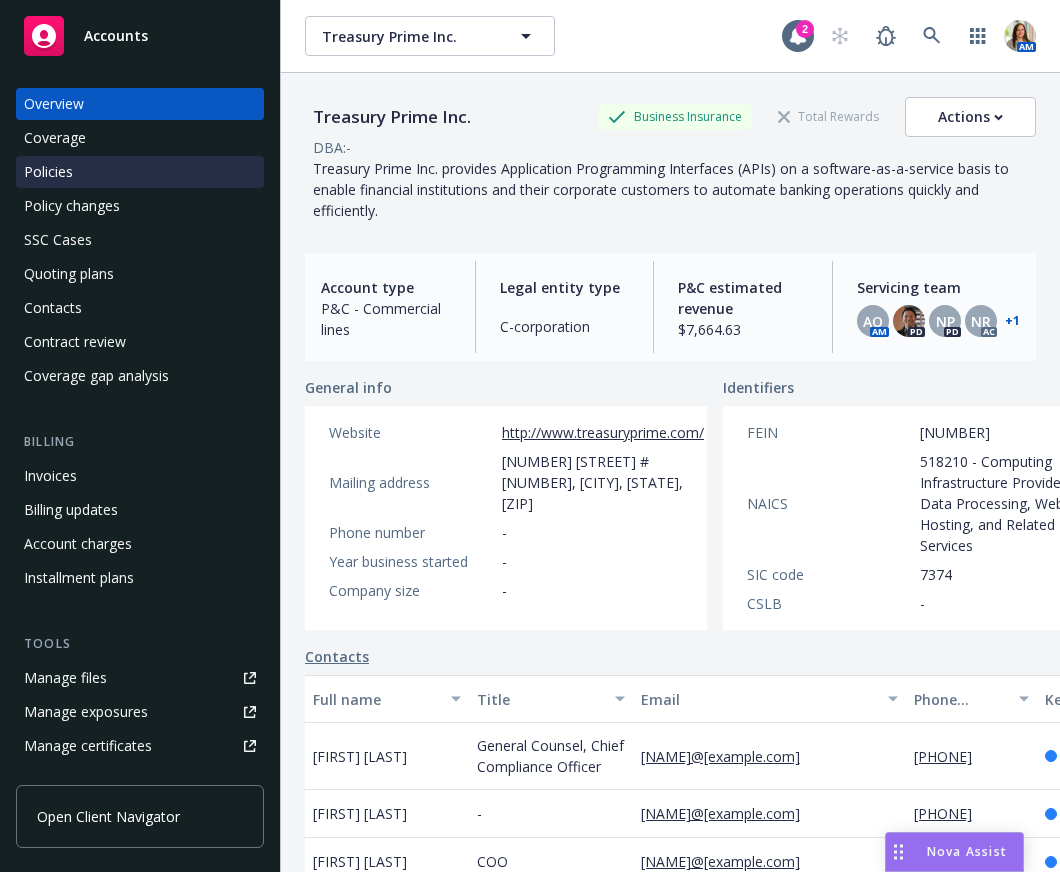click on "Policies" at bounding box center [140, 172] 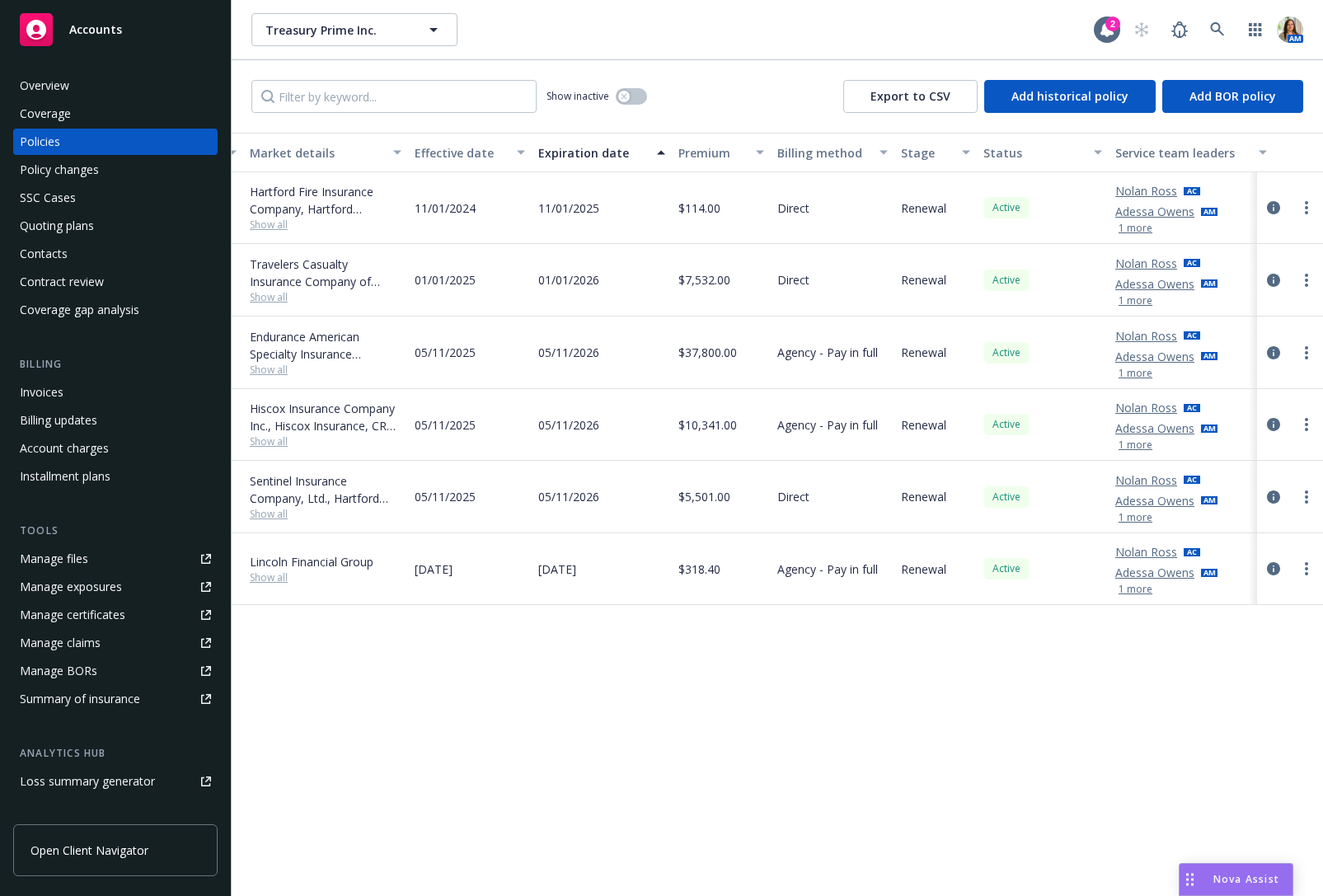 scroll, scrollTop: 0, scrollLeft: 499, axis: horizontal 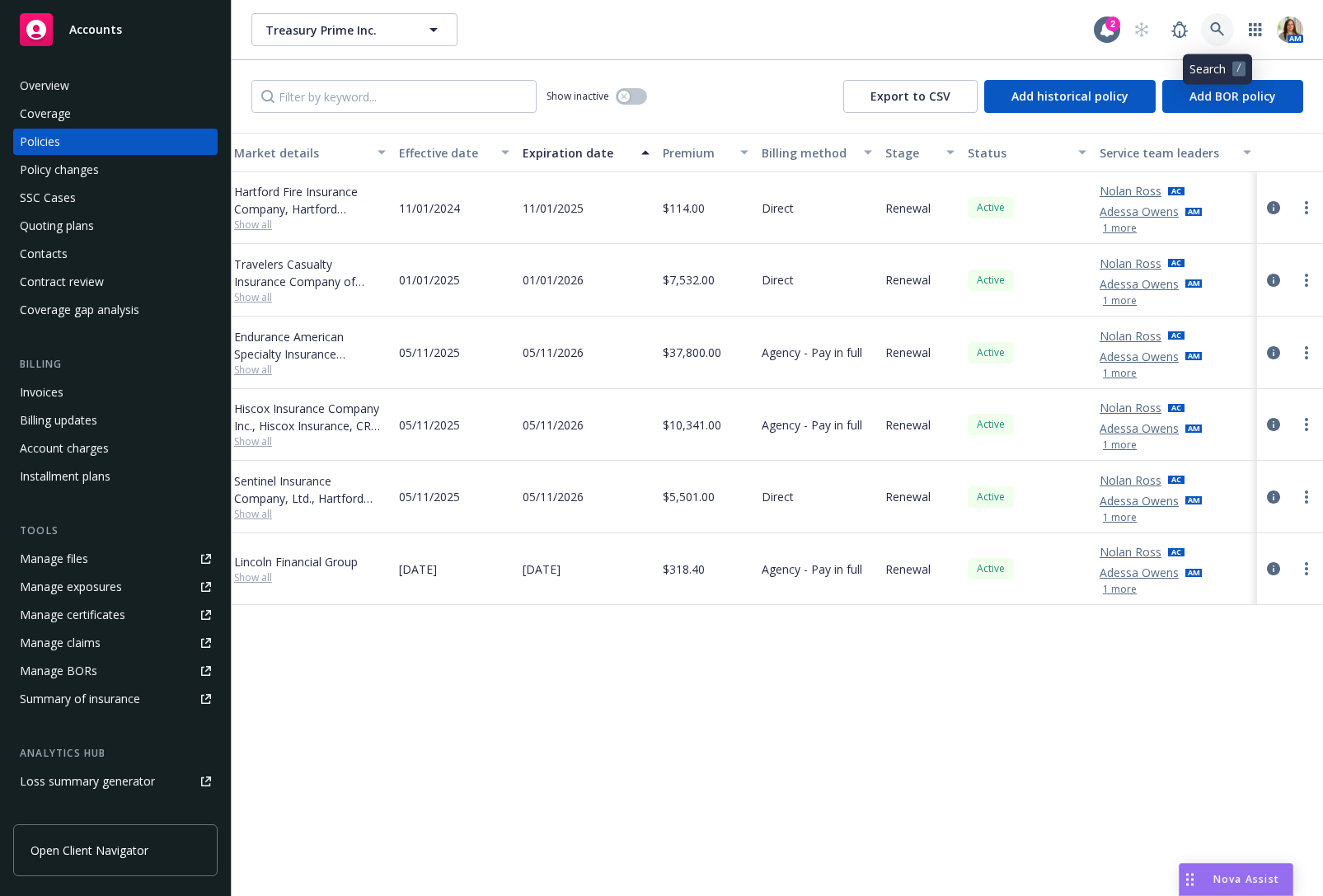 click at bounding box center (1217, 30) 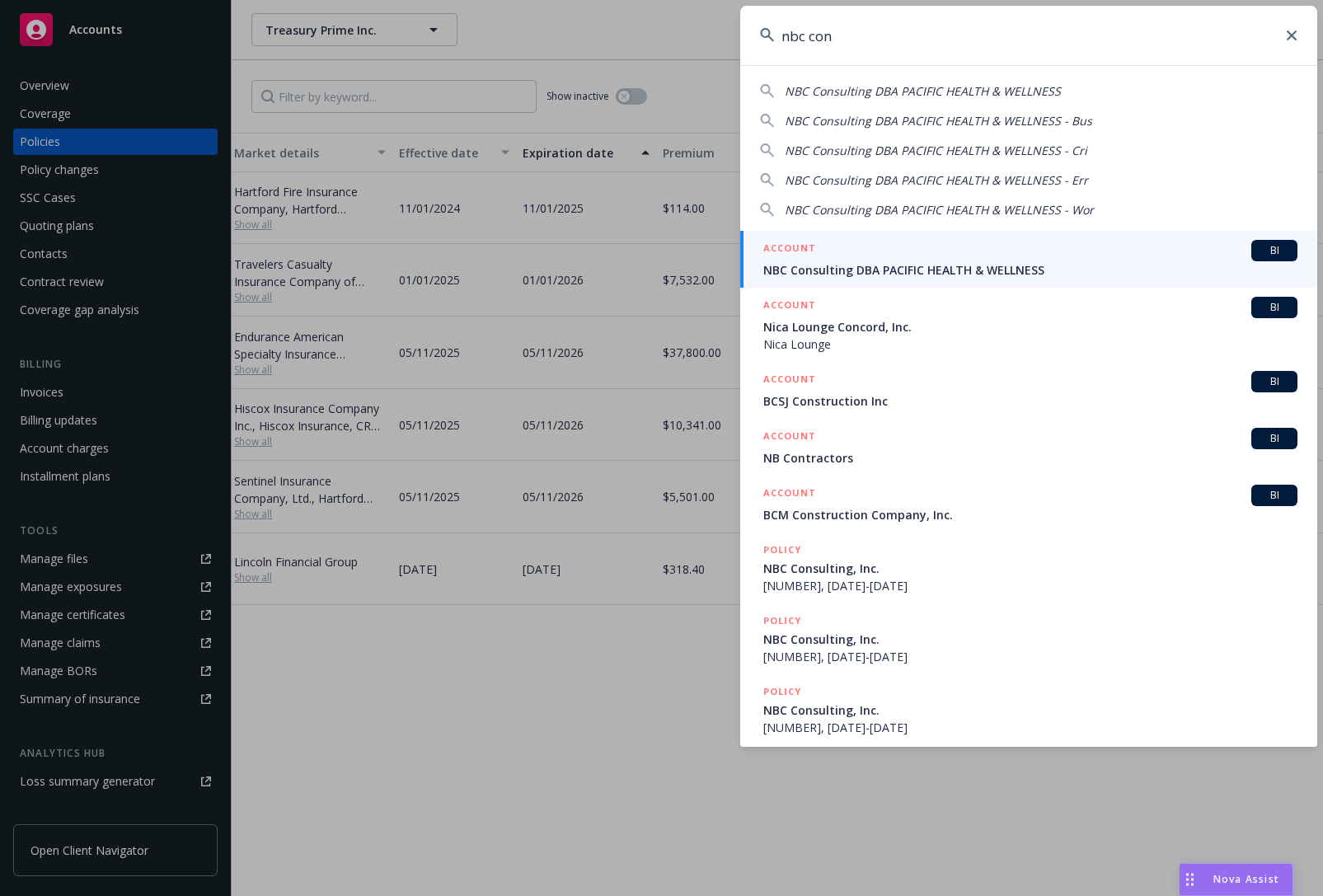 type on "nbc con" 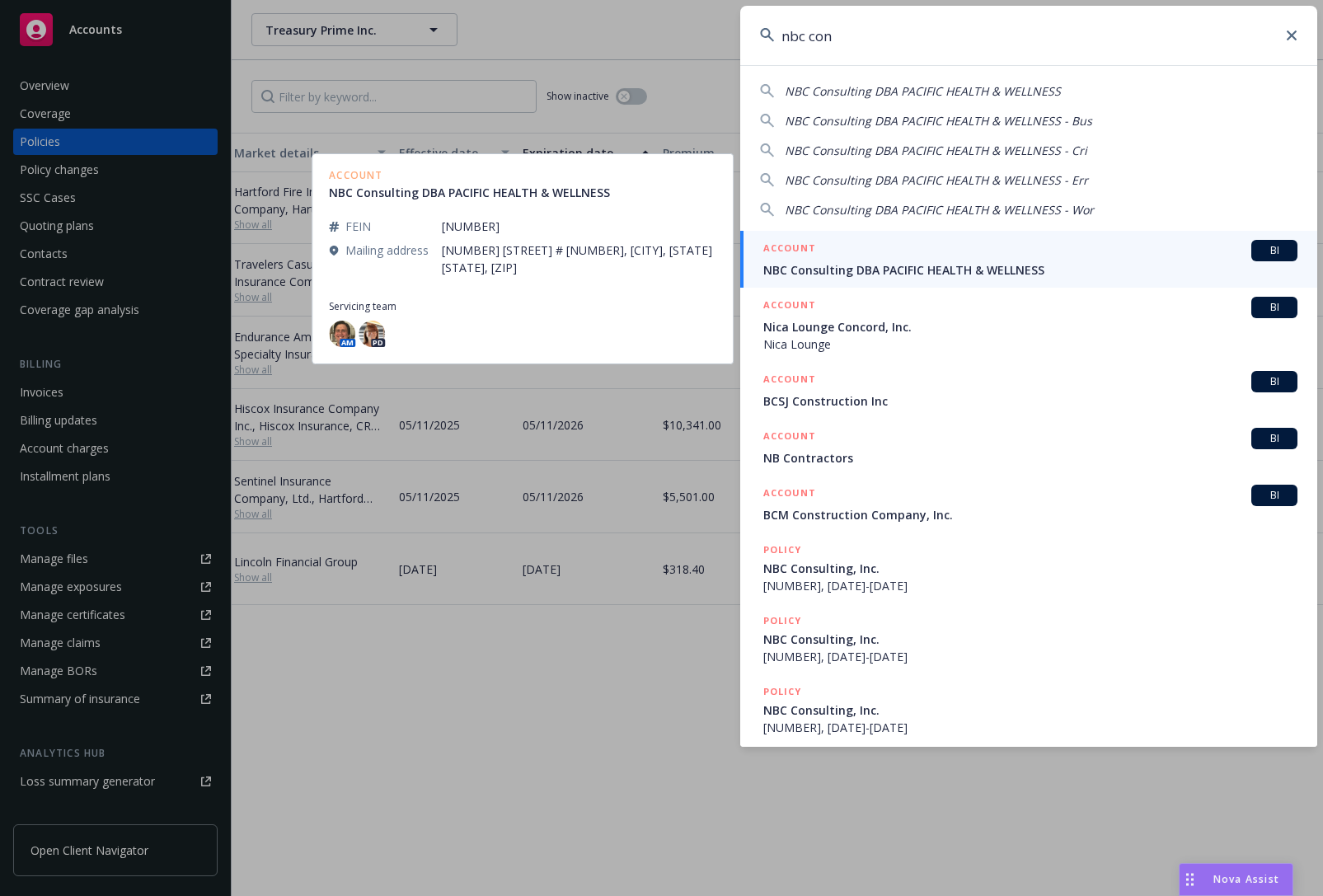 click on "ACCOUNT BI" at bounding box center (1030, 251) 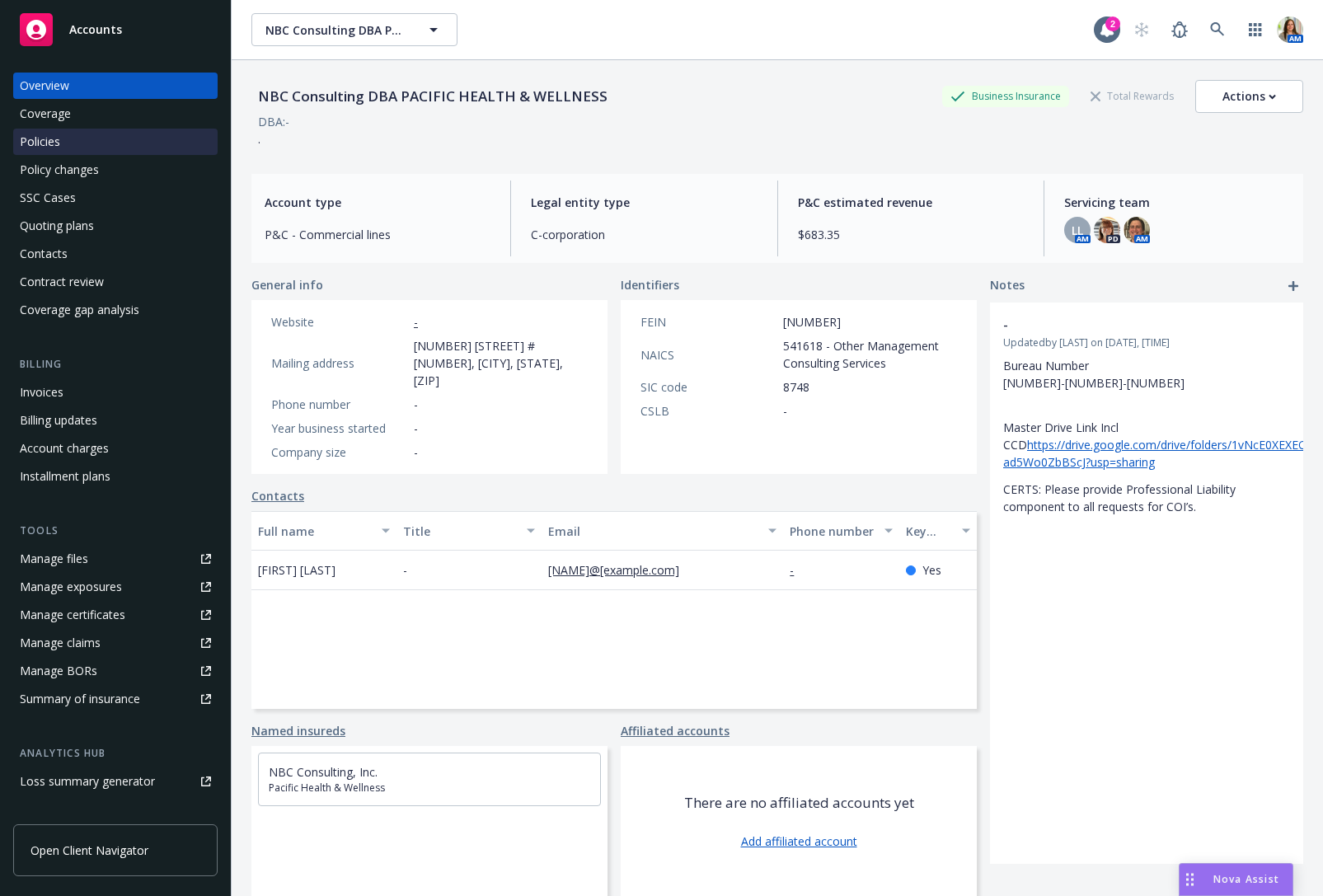 click on "Policies" at bounding box center [115, 142] 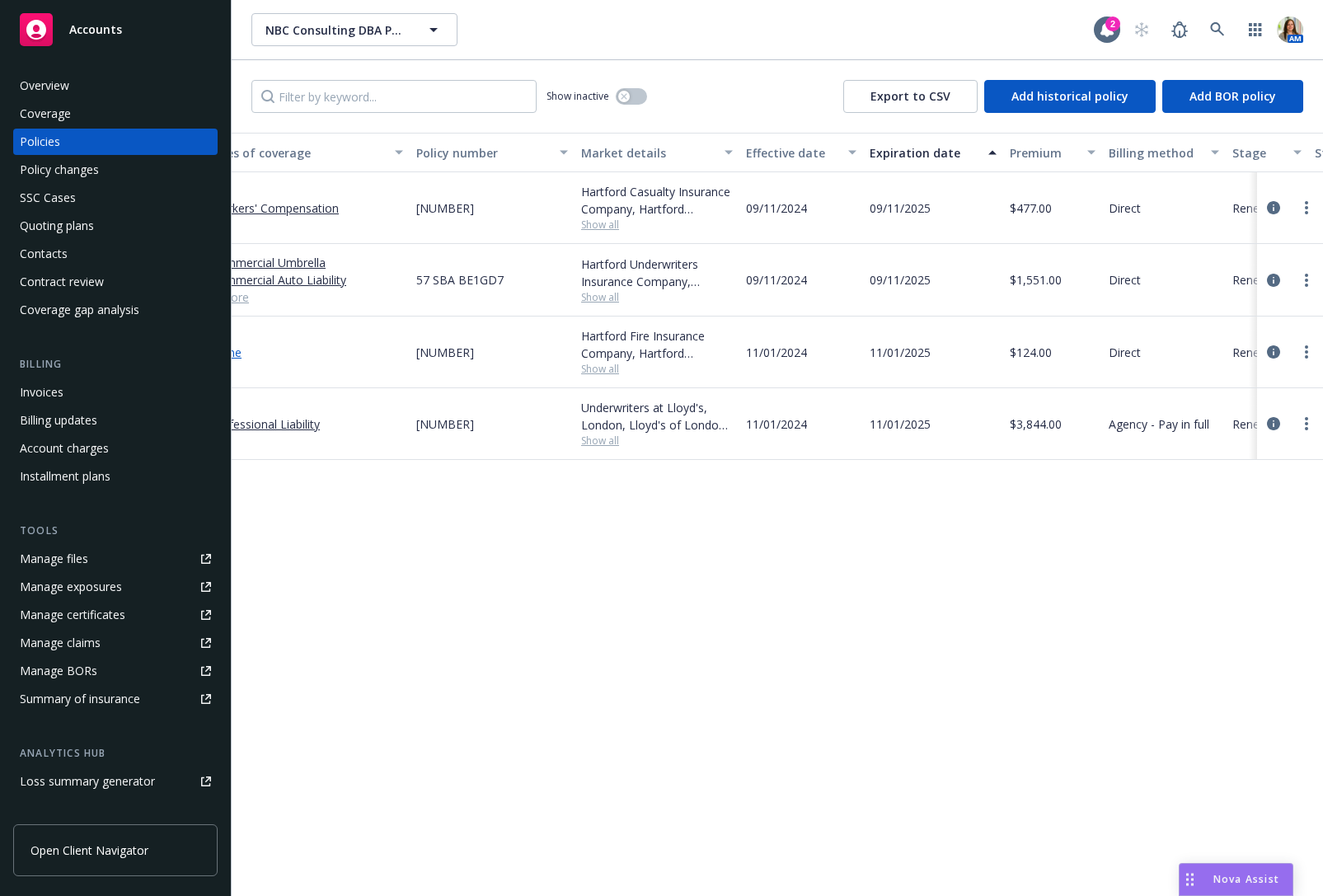 scroll, scrollTop: 0, scrollLeft: 499, axis: horizontal 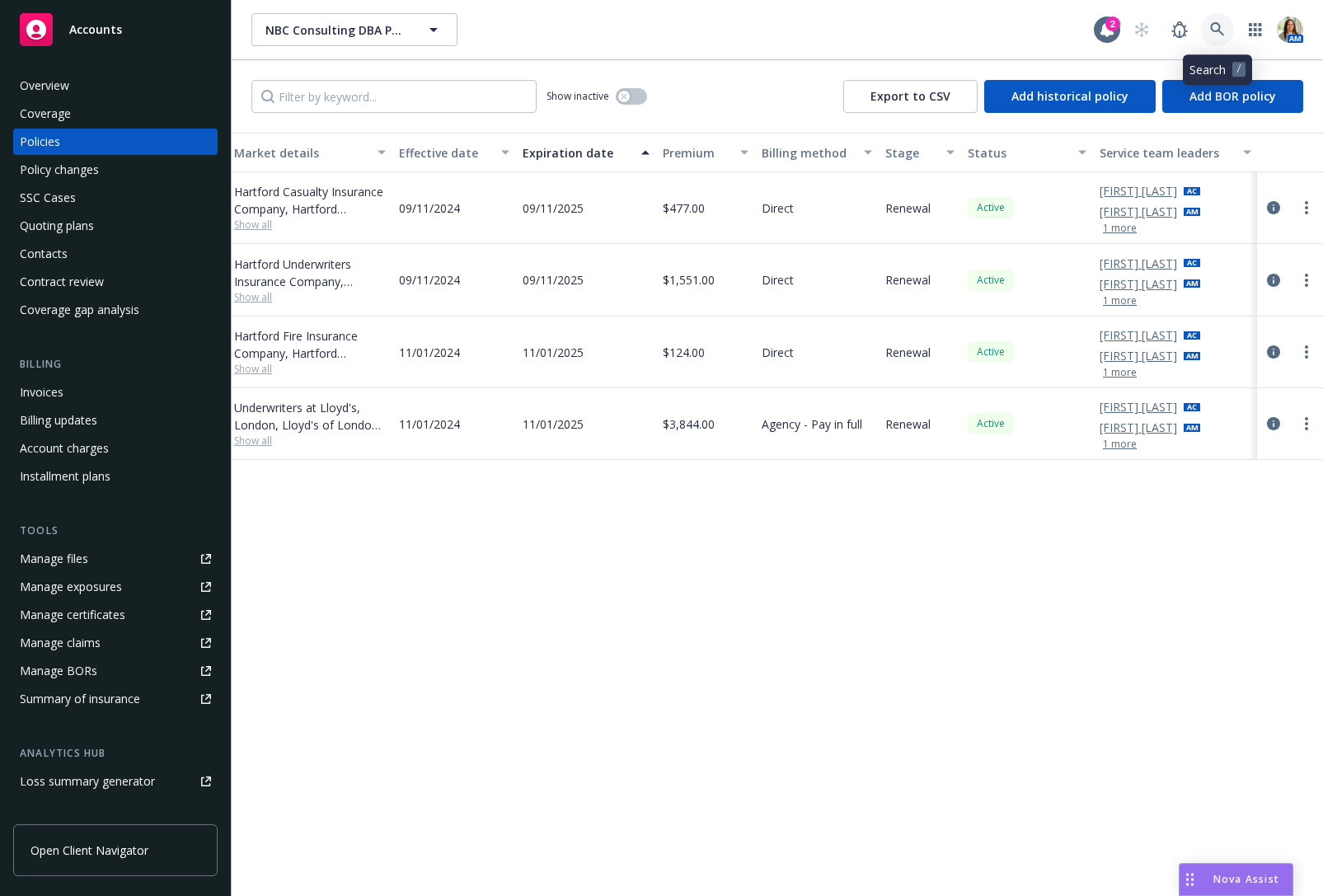 click 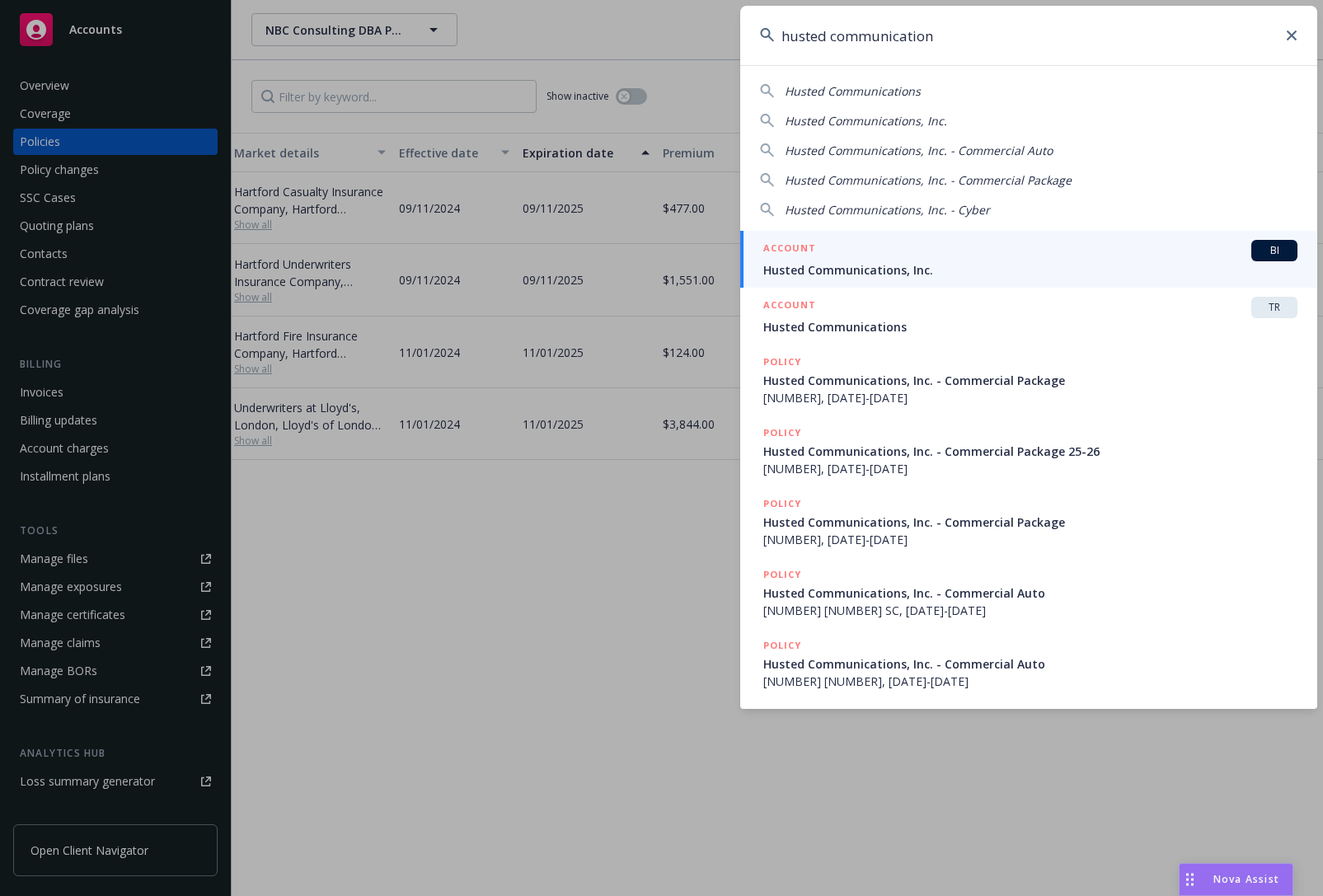 type on "husted communication" 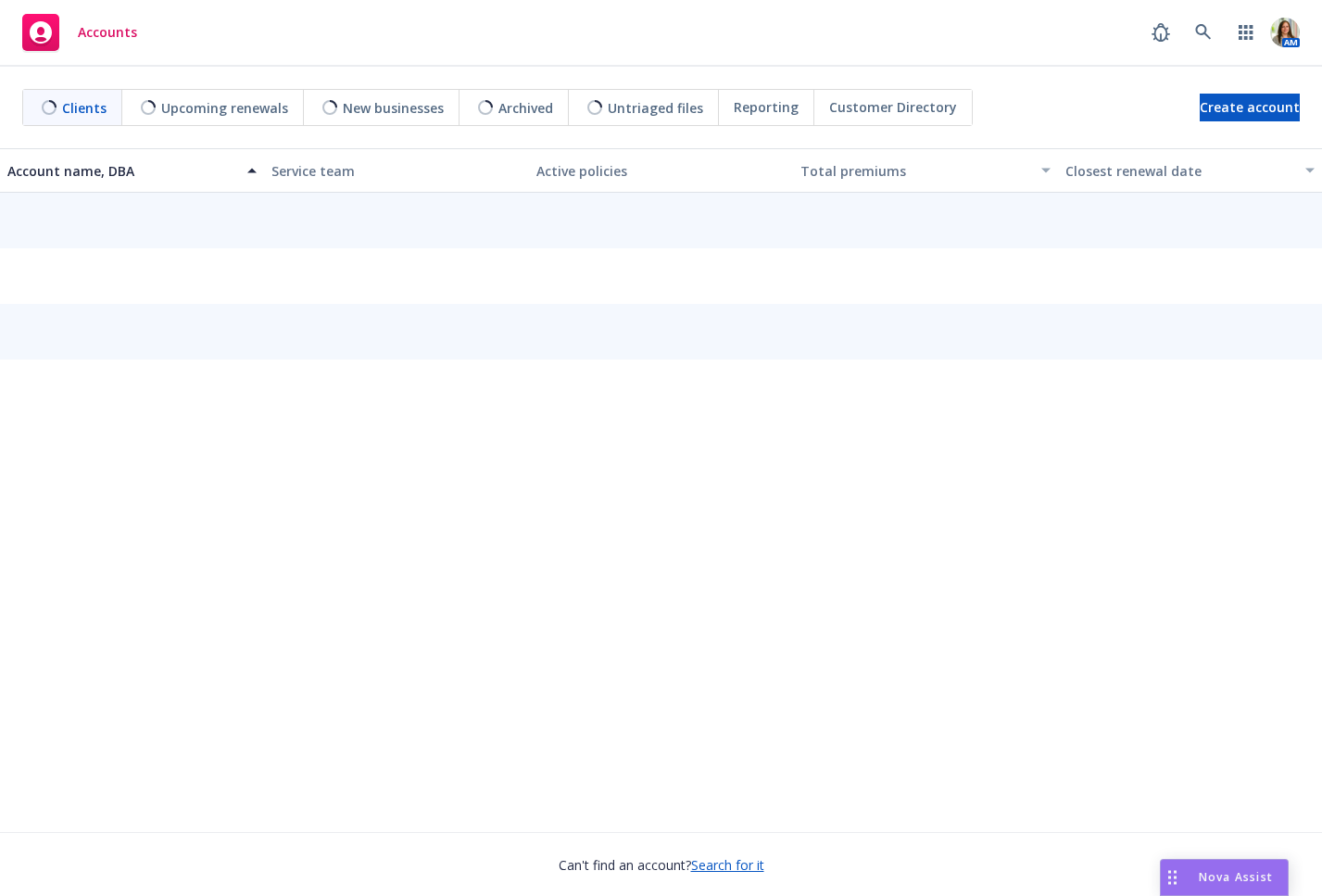 scroll, scrollTop: 0, scrollLeft: 0, axis: both 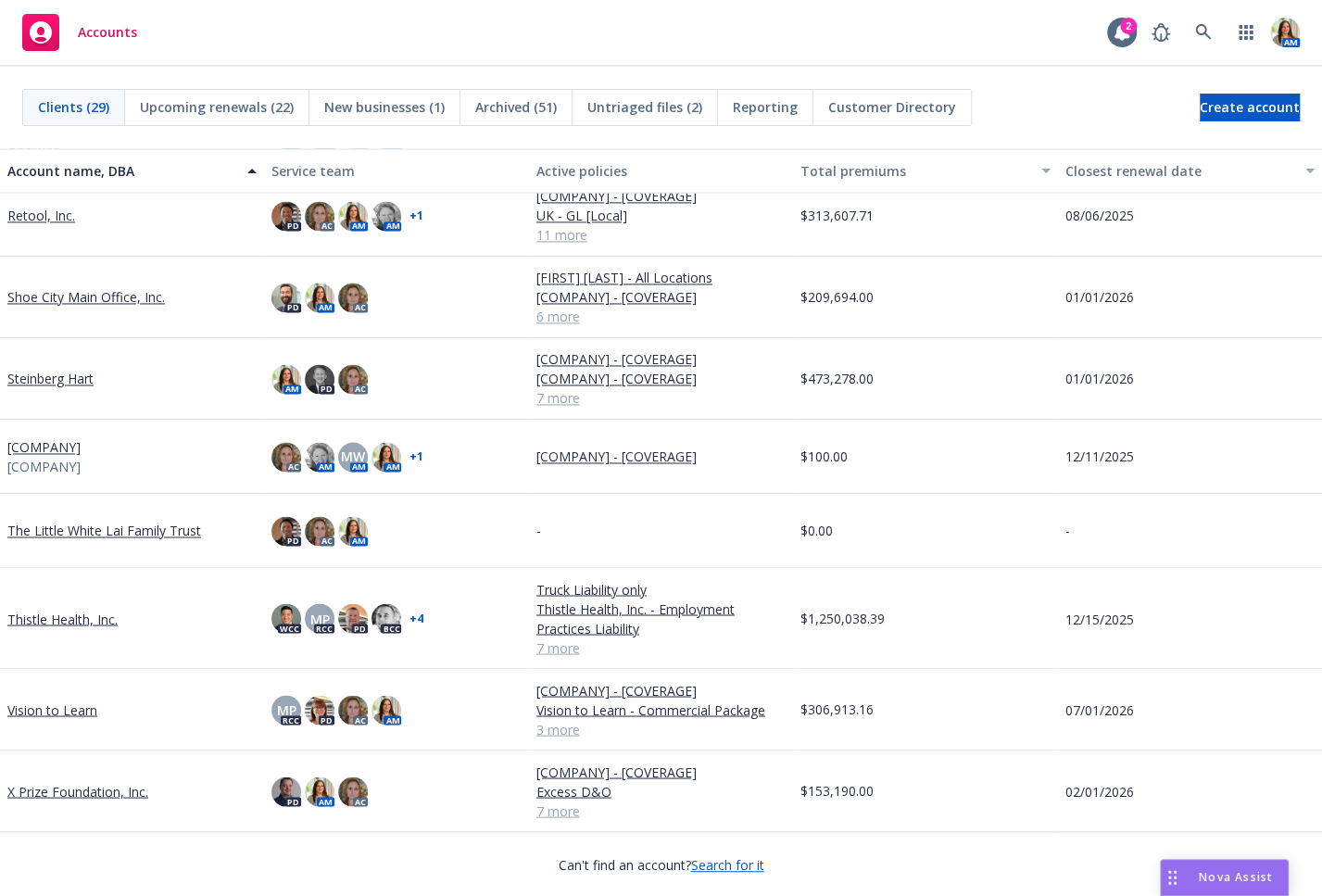 click on "Thistle Health, Inc." at bounding box center (62, 618) 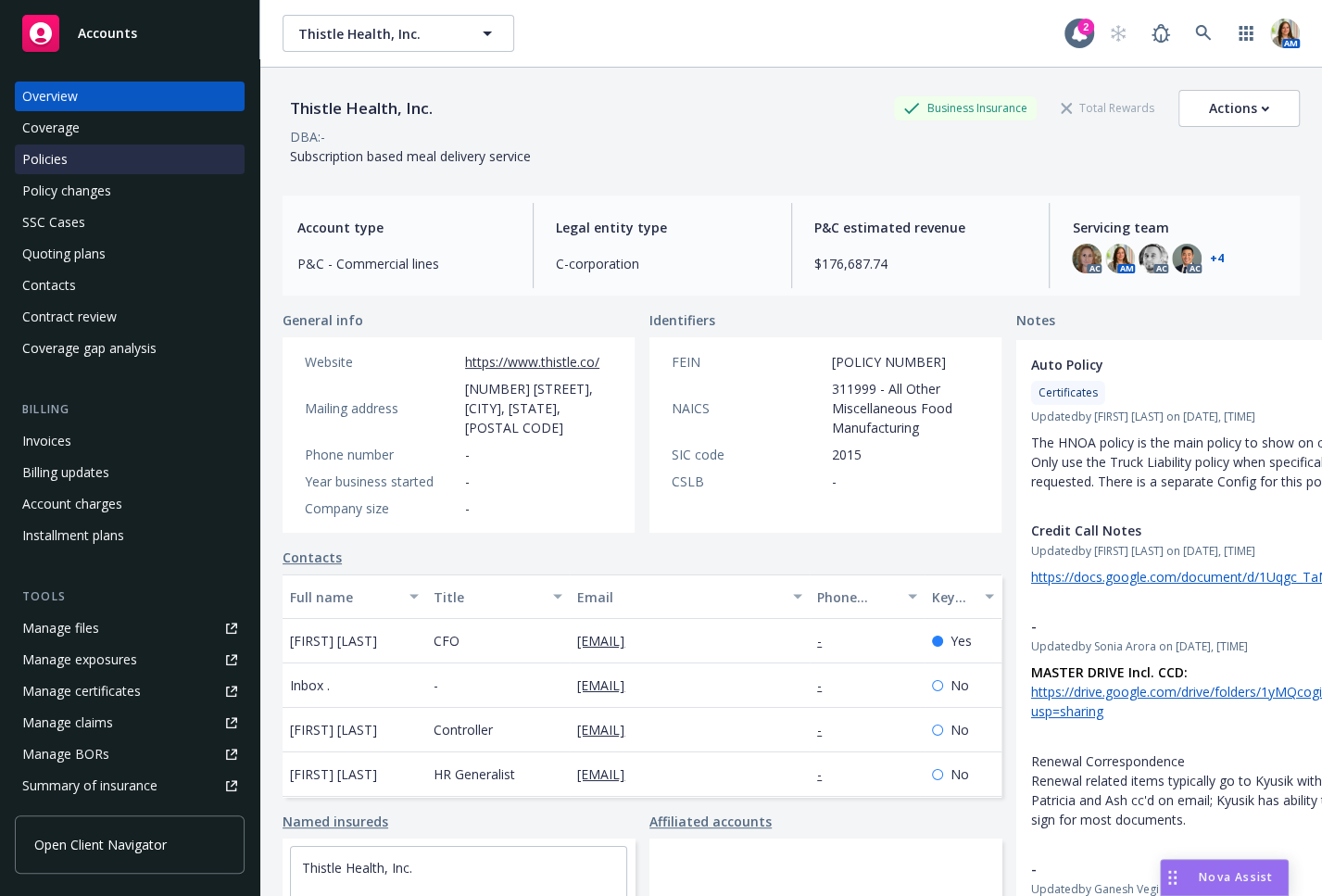 click on "Policies" at bounding box center [130, 159] 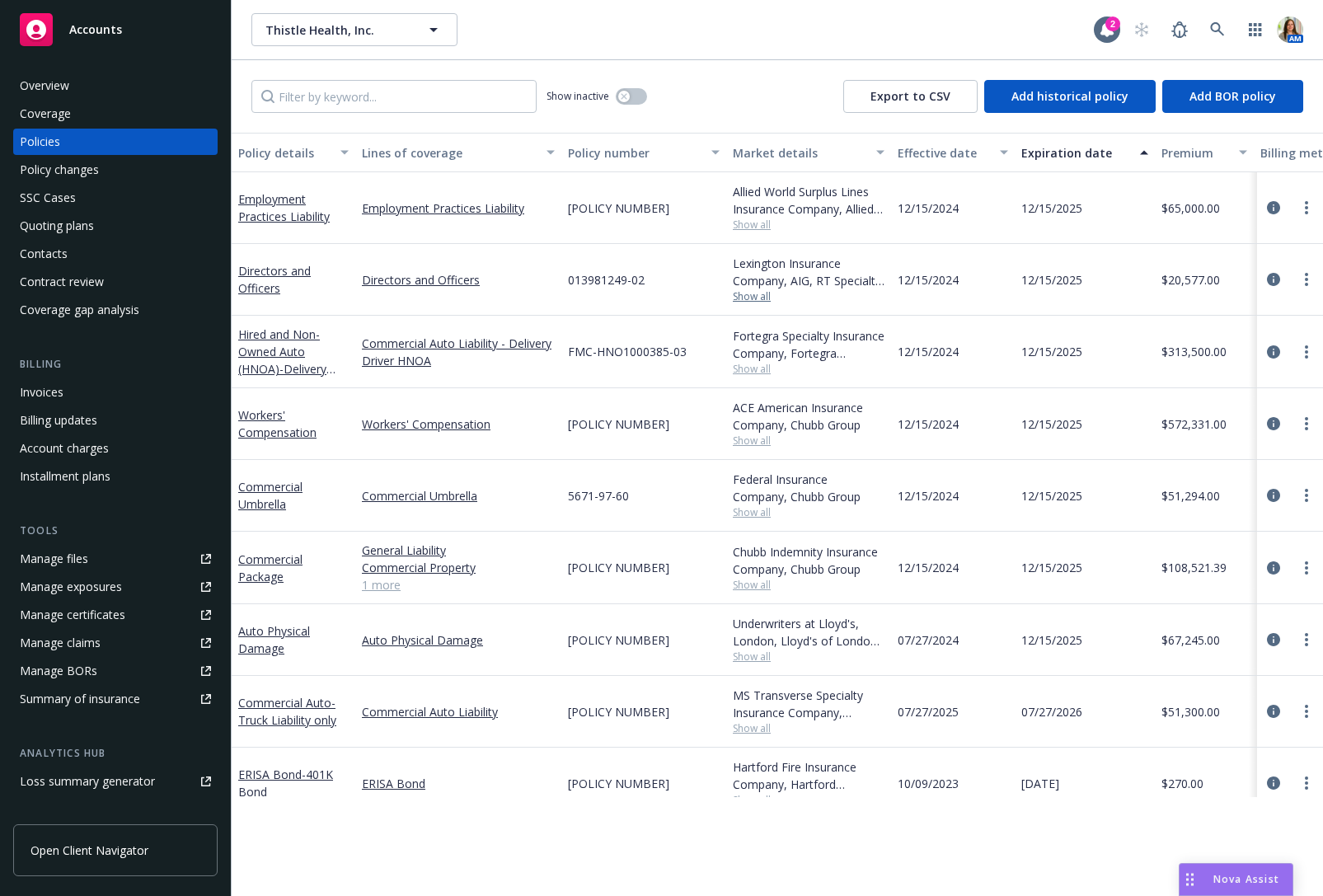 click on "Show all" at bounding box center [809, 297] 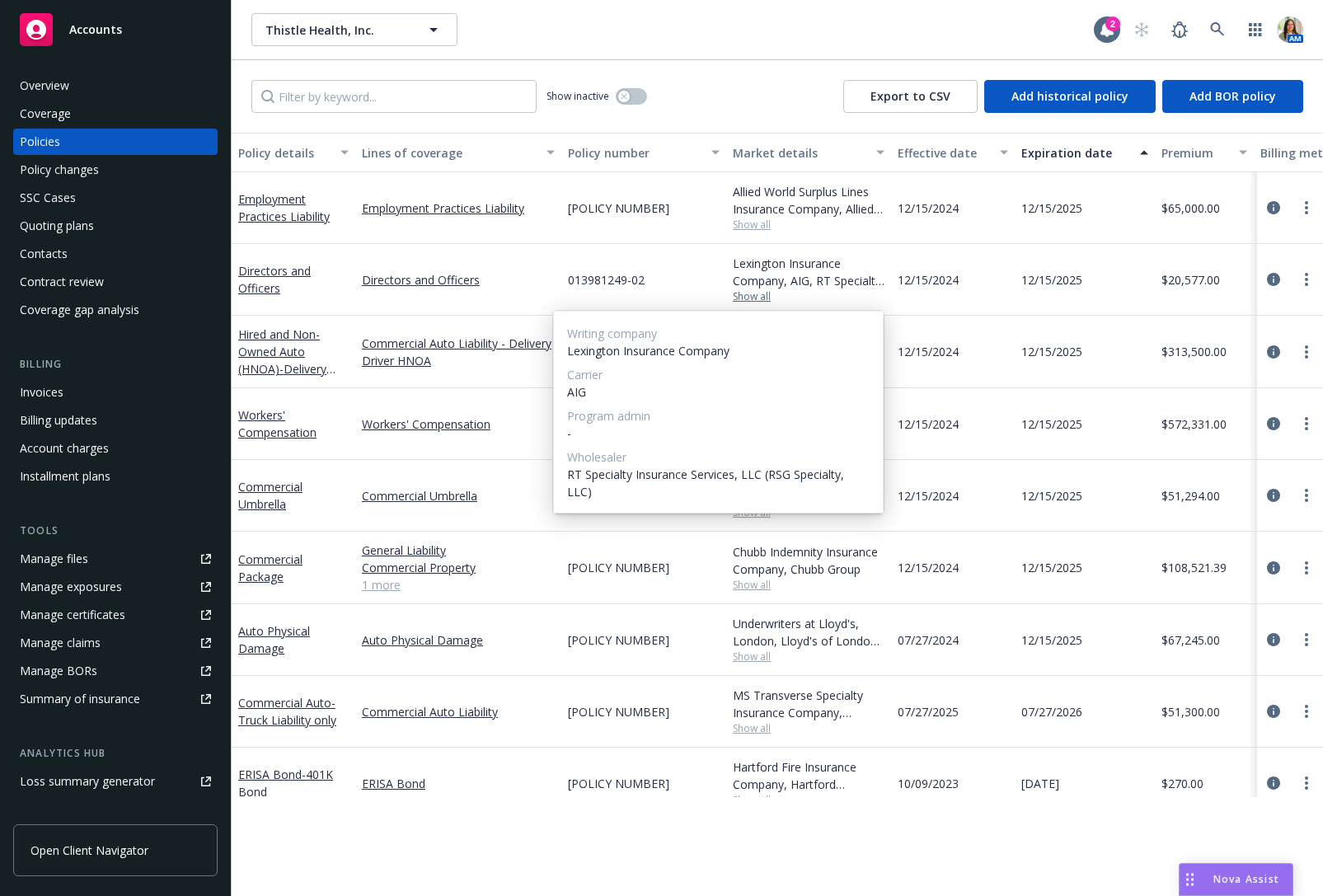 click on "Show all" at bounding box center (809, 297) 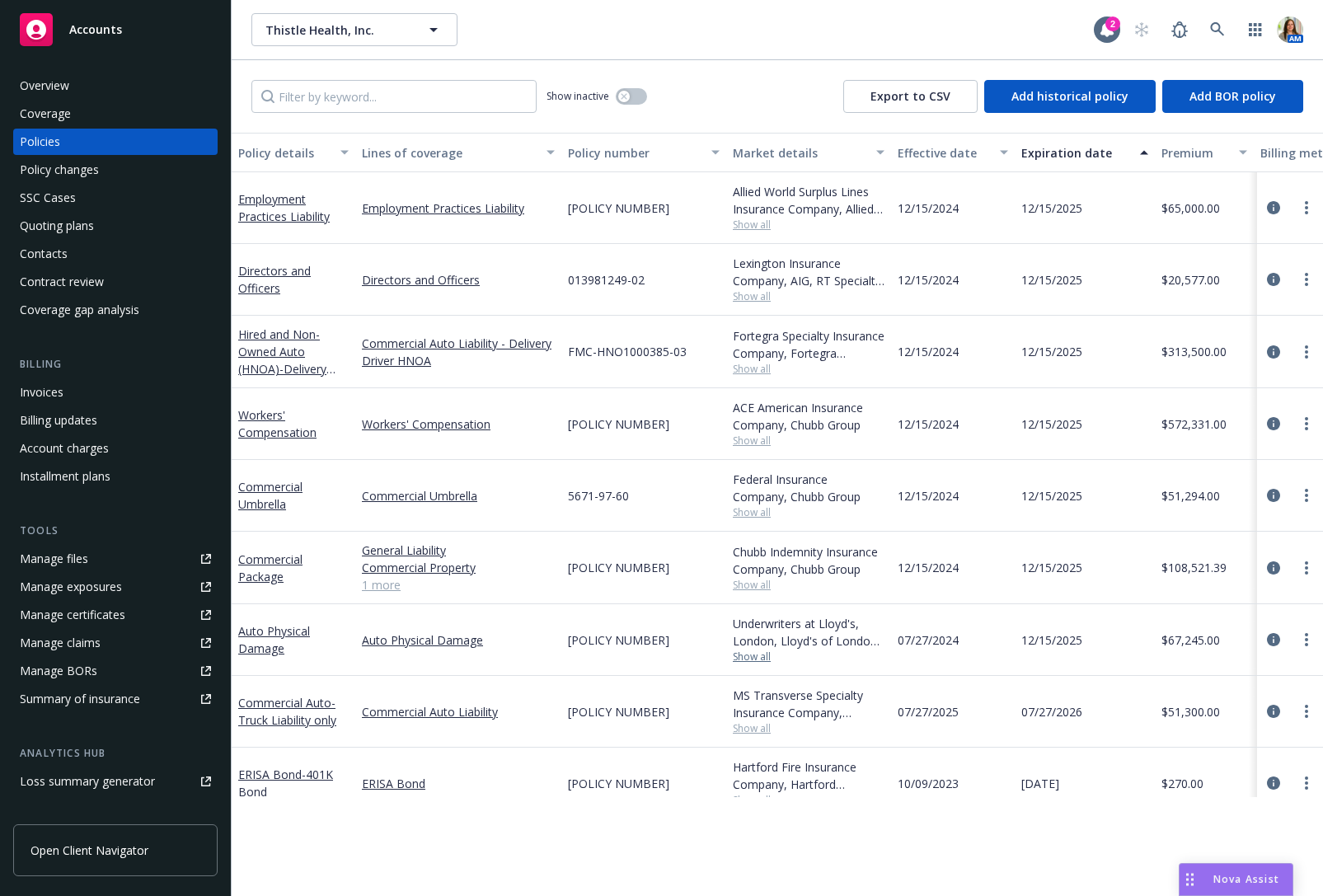click on "Show all" at bounding box center (809, 657) 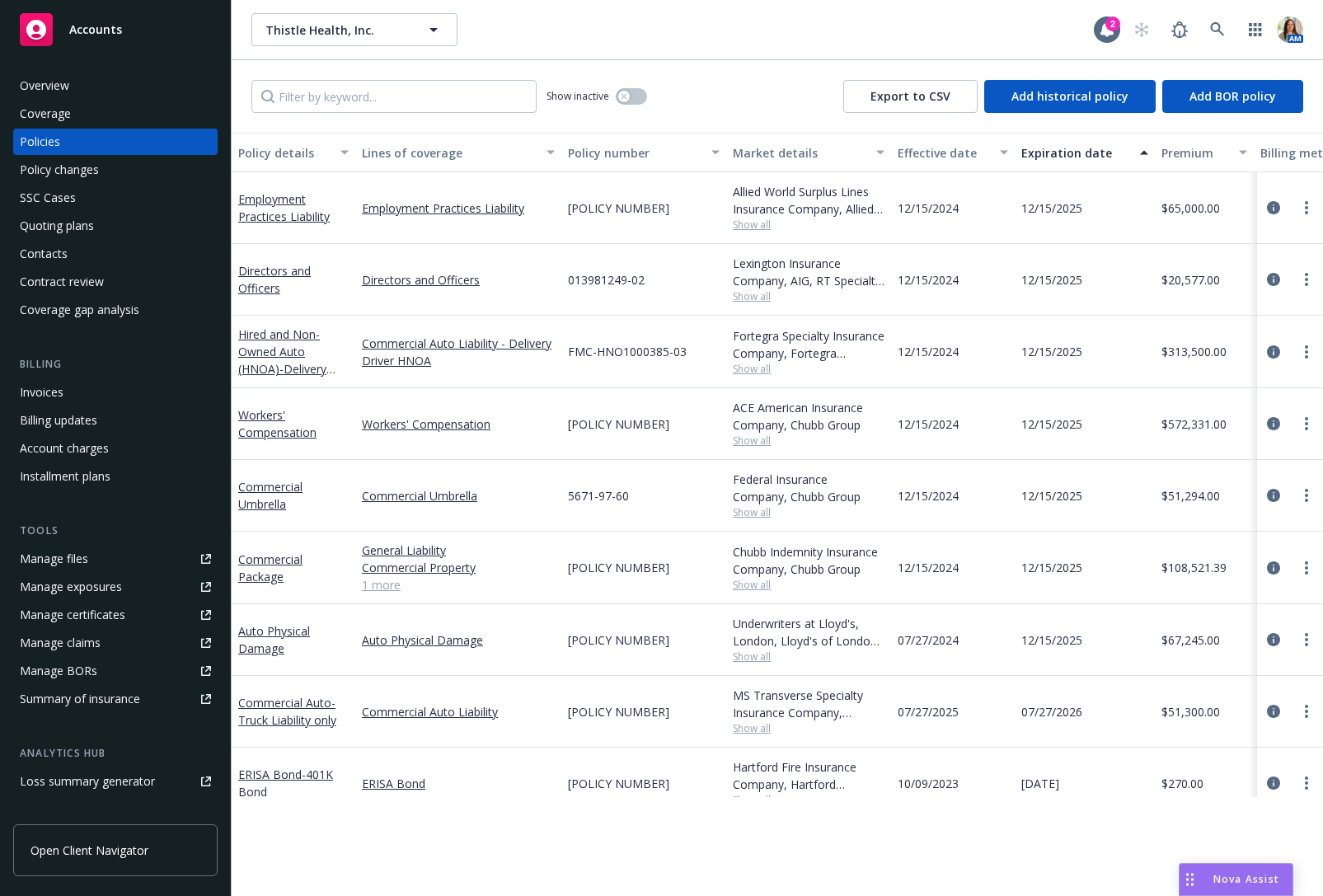 click on "B1180D241364/075" at bounding box center [644, 640] 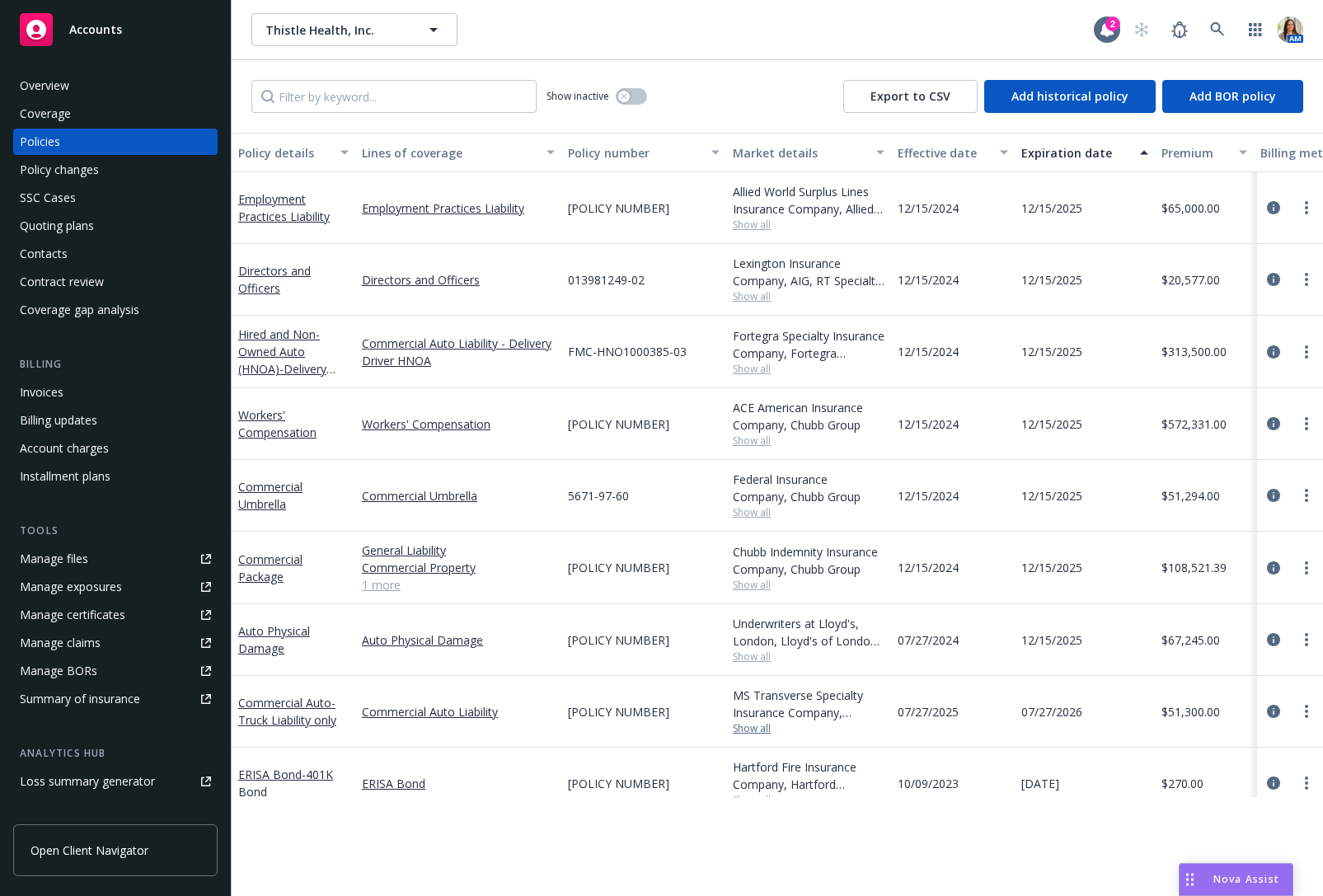 click on "Show all" at bounding box center (809, 729) 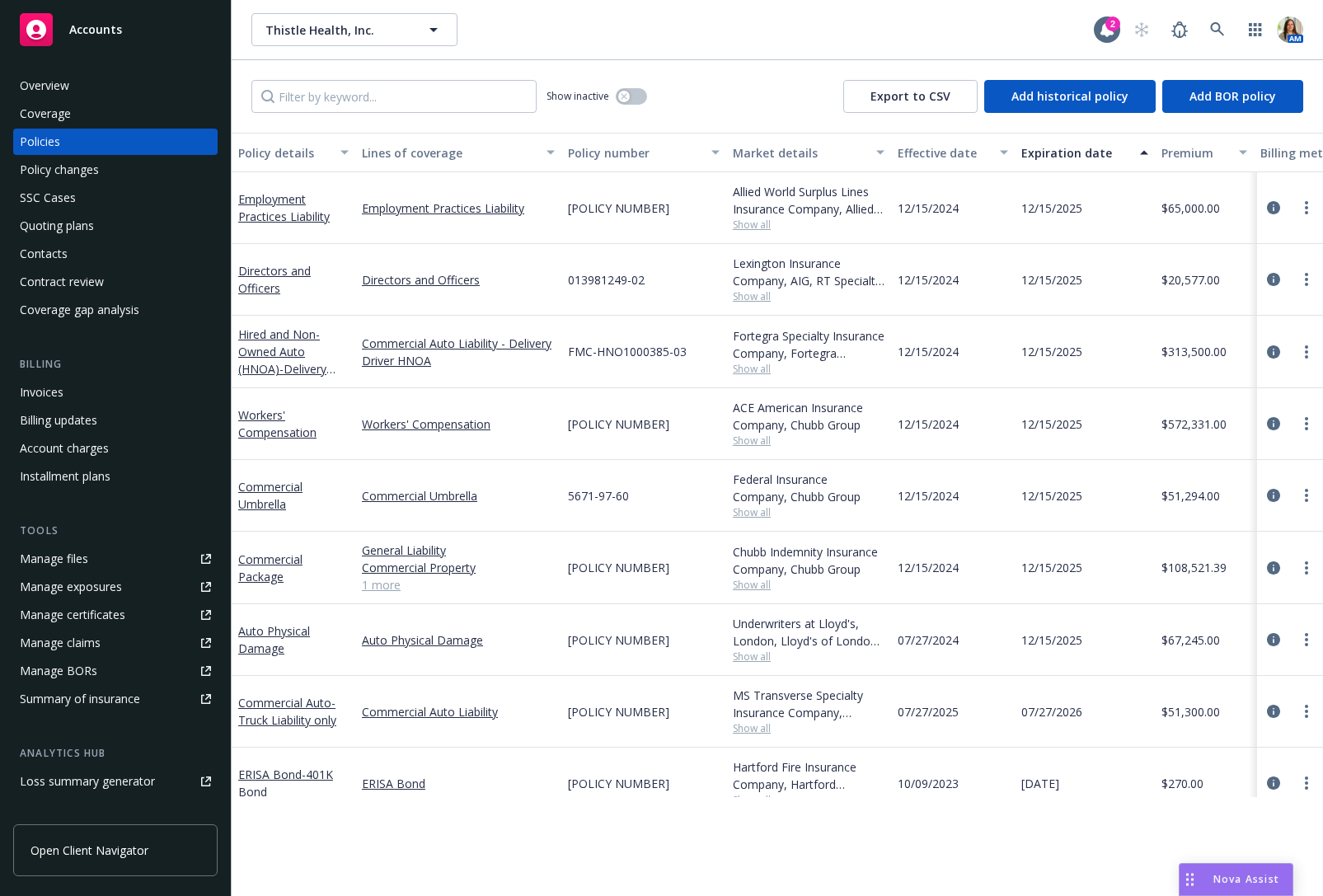 click on "10/09/2026" at bounding box center (1040, 783) 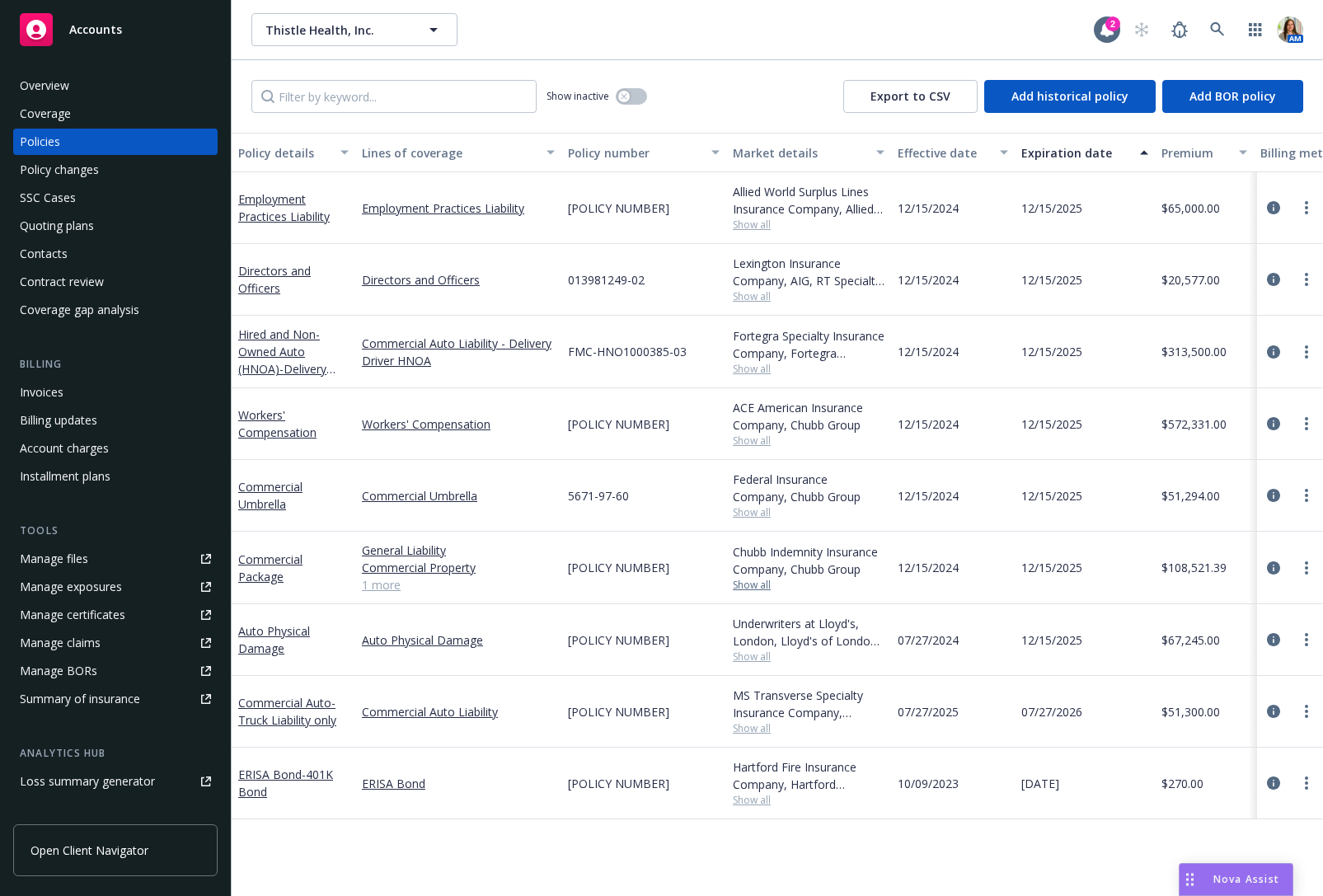 click on "Show all" at bounding box center (809, 585) 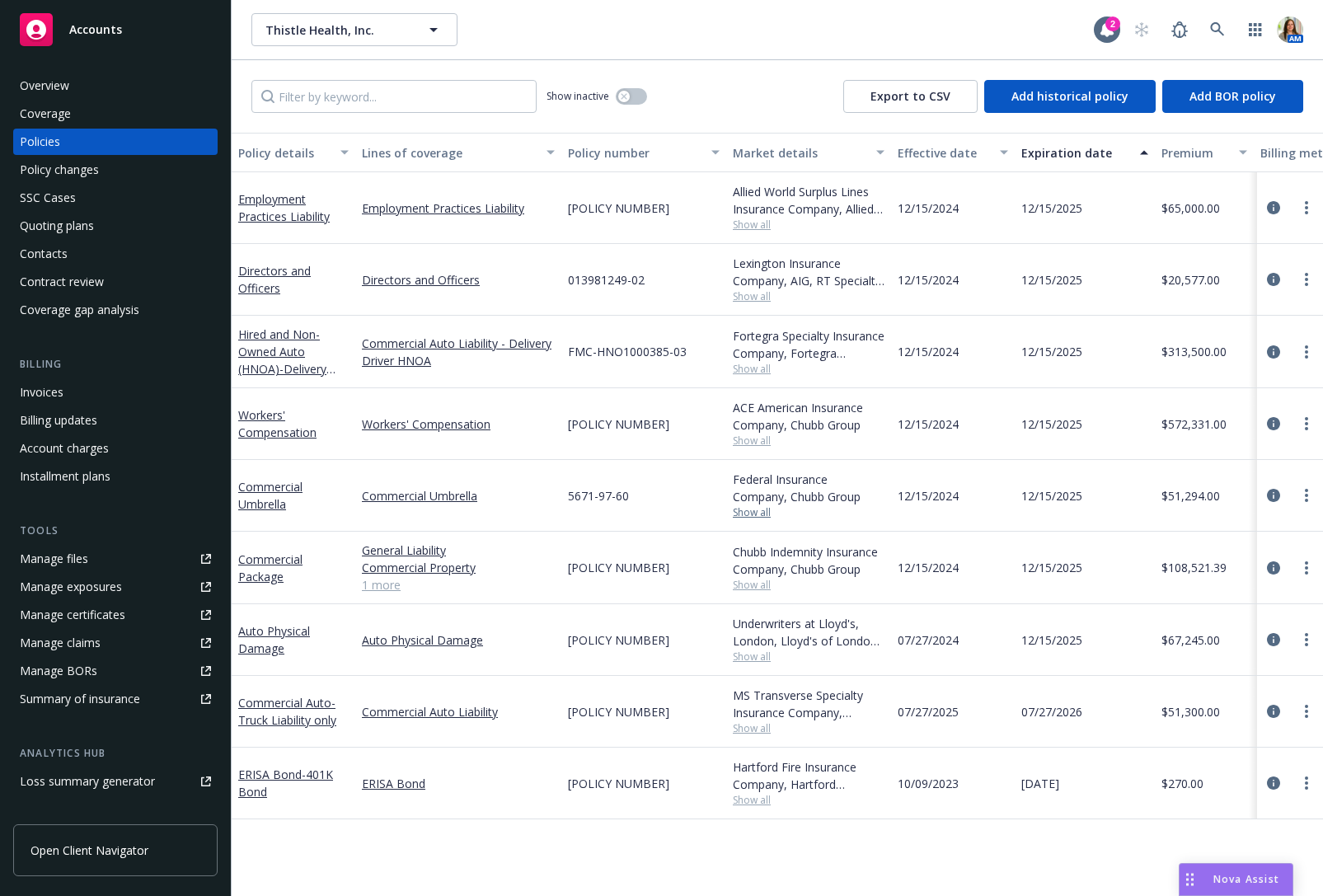 click on "Show all" at bounding box center (809, 513) 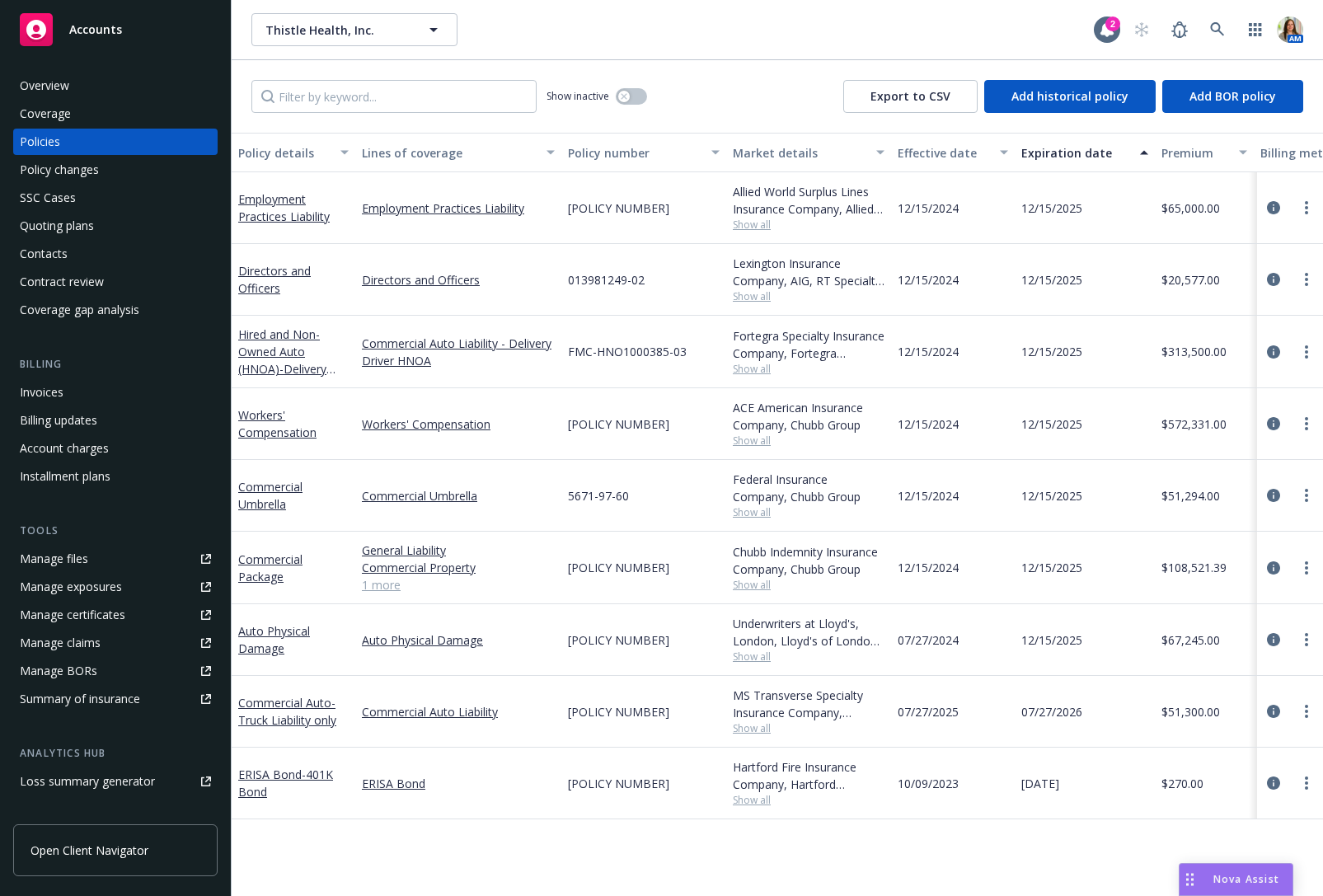 click on "013981249-02" at bounding box center [644, 279] 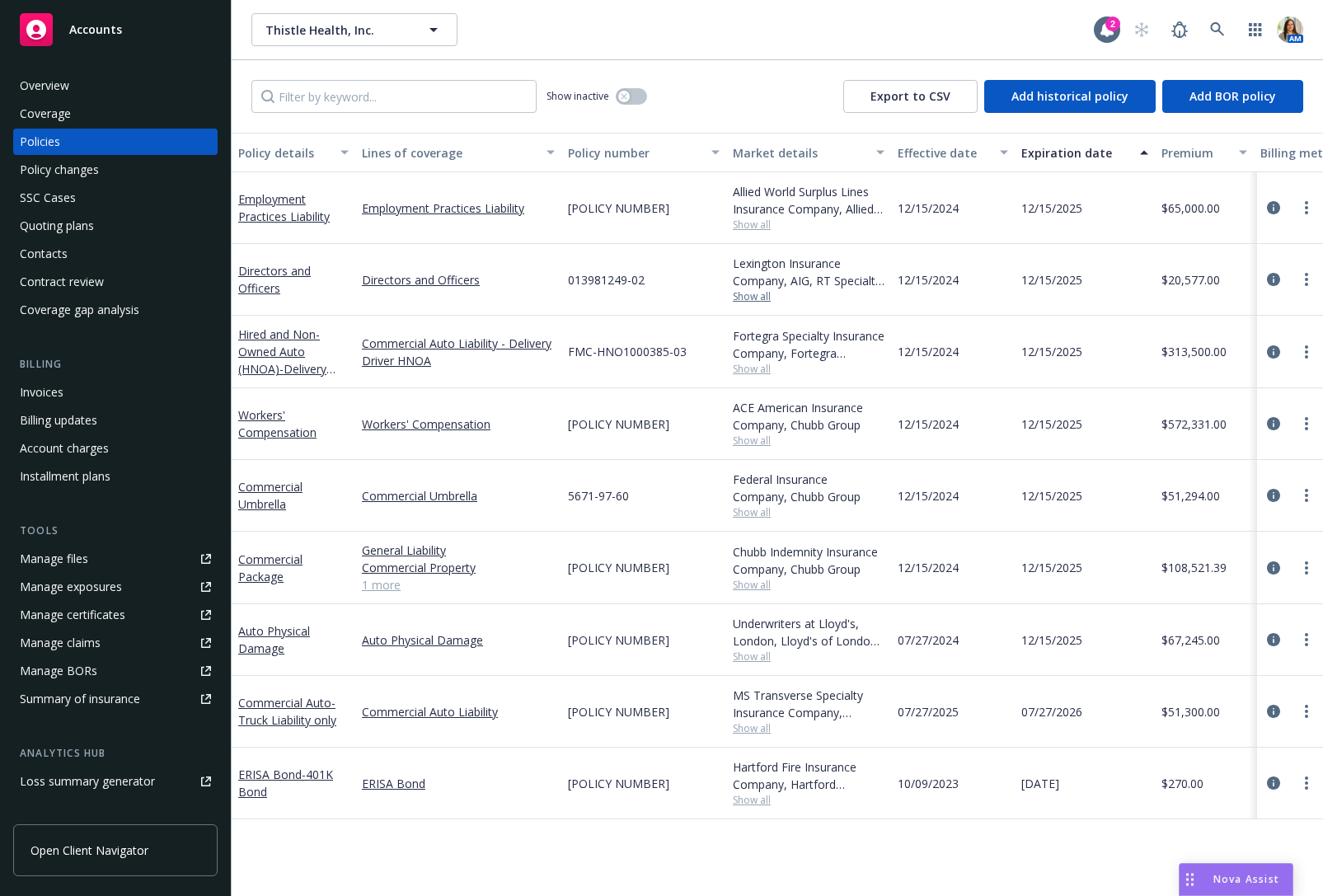 click on "Show all" at bounding box center [809, 297] 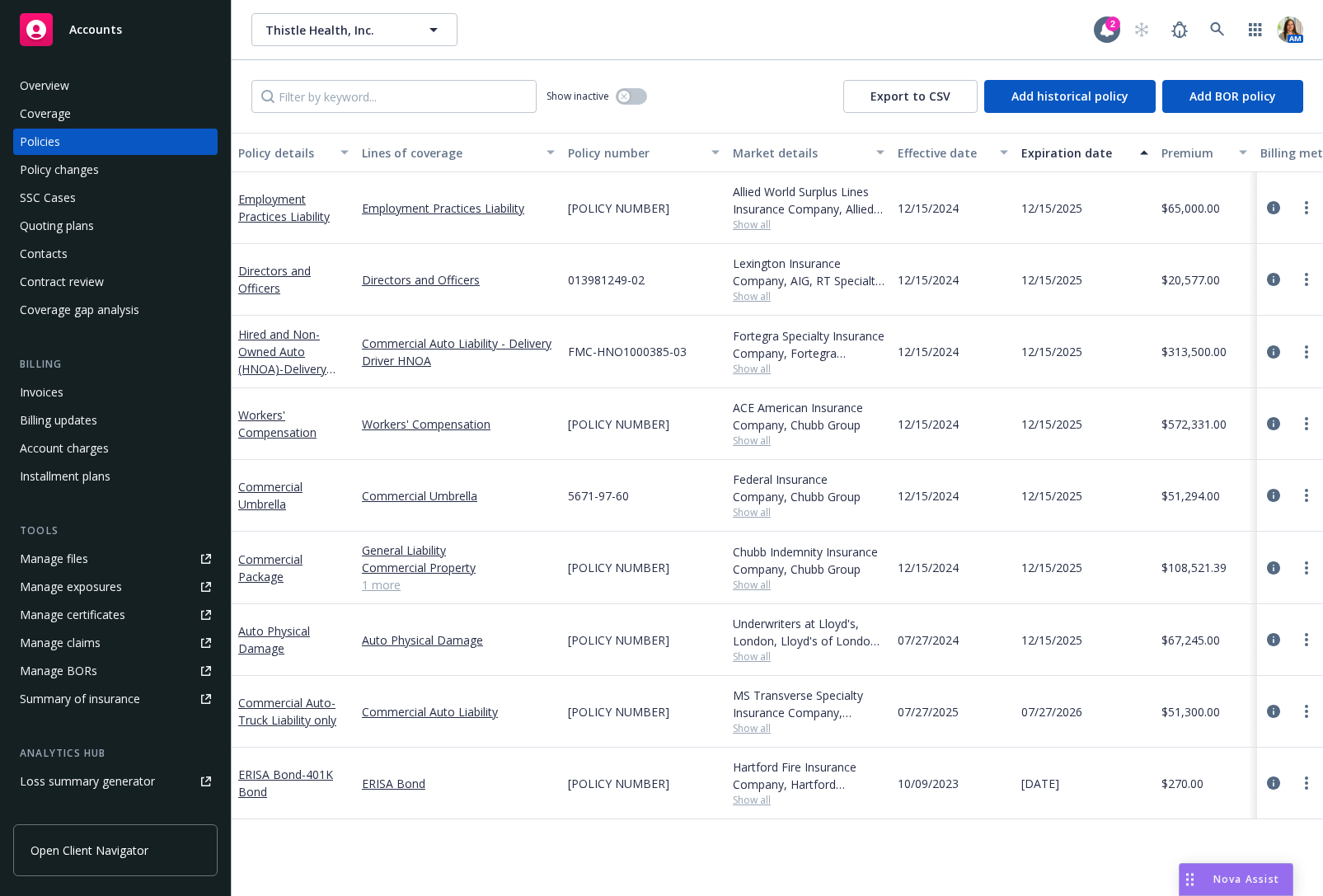 click on "013981249-02" at bounding box center [644, 279] 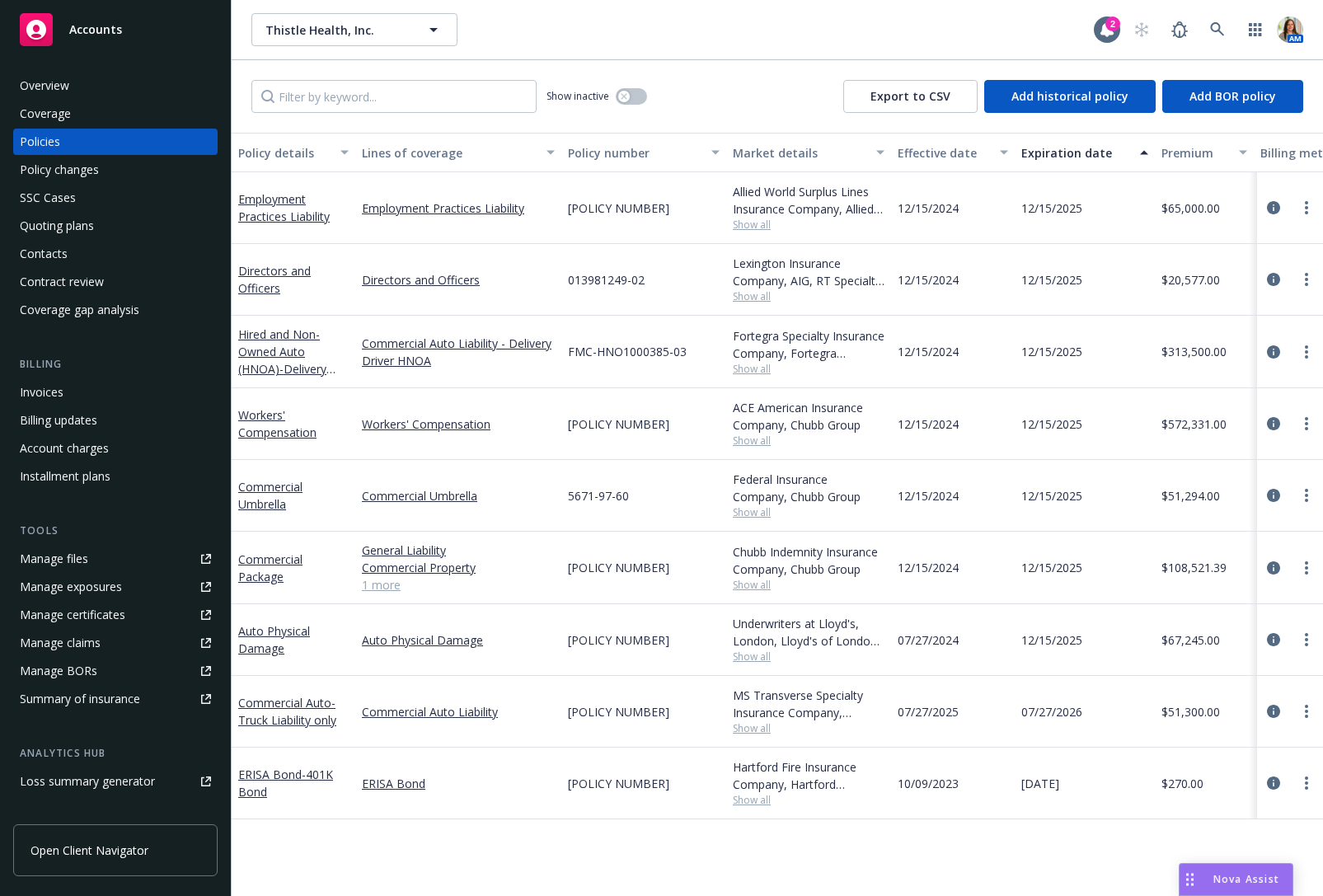 click on "Underwriters at Lloyd's, London, Lloyd's of London, RT Specialty Insurance Services, LLC (RSG Specialty, LLC) Show all" at bounding box center (809, 640) 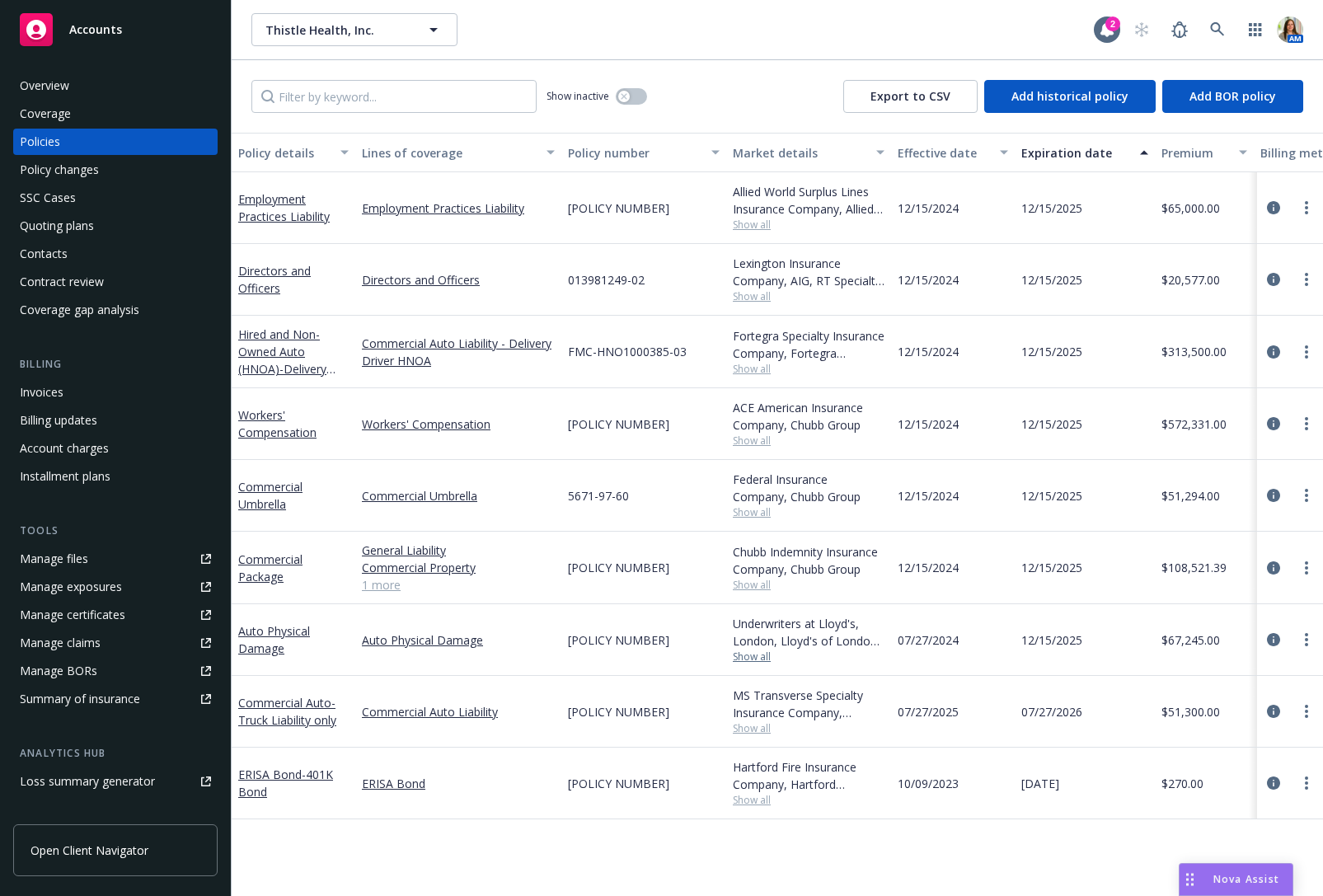 click on "Show all" at bounding box center (809, 657) 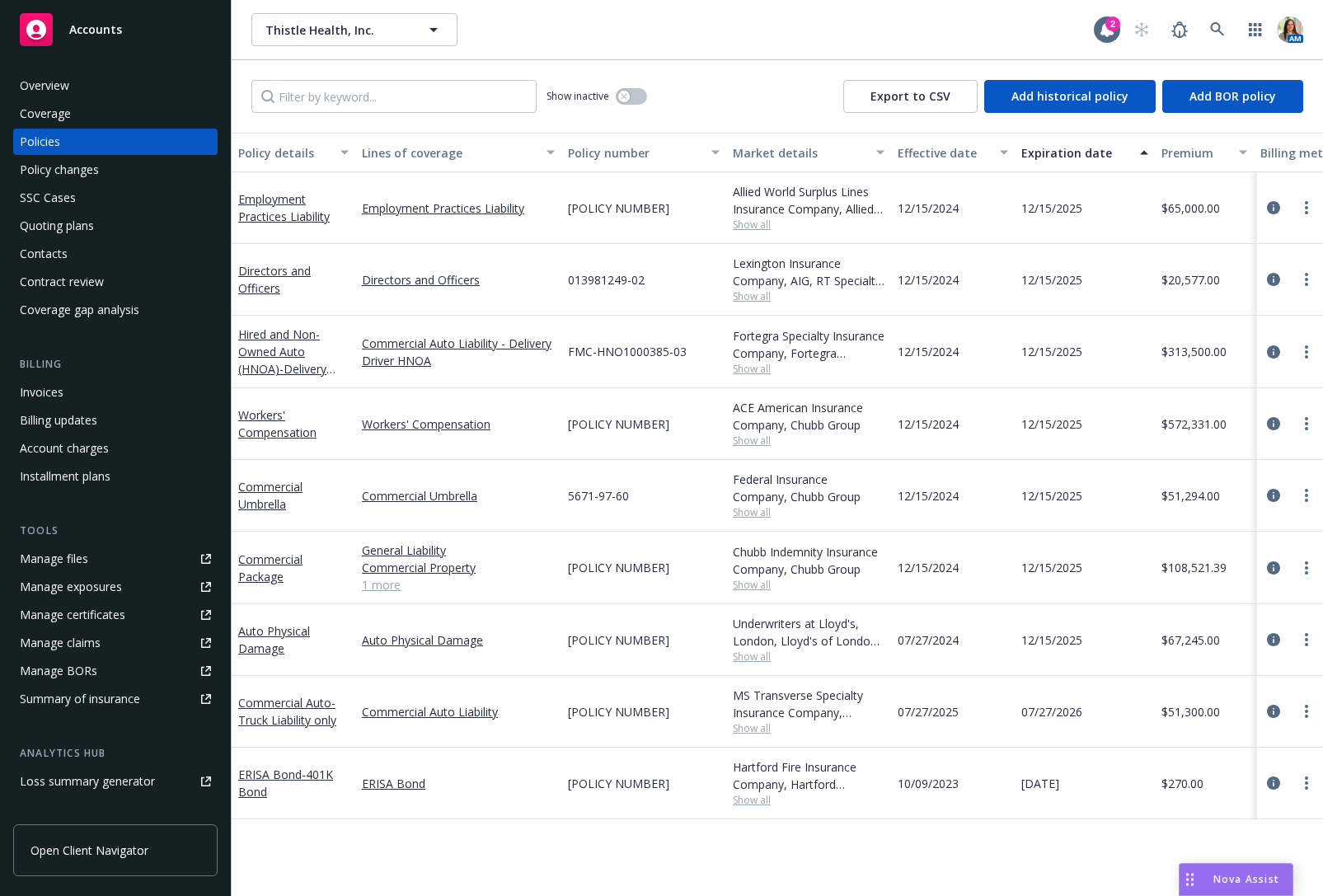 click on "B1180D241364/075" at bounding box center (644, 640) 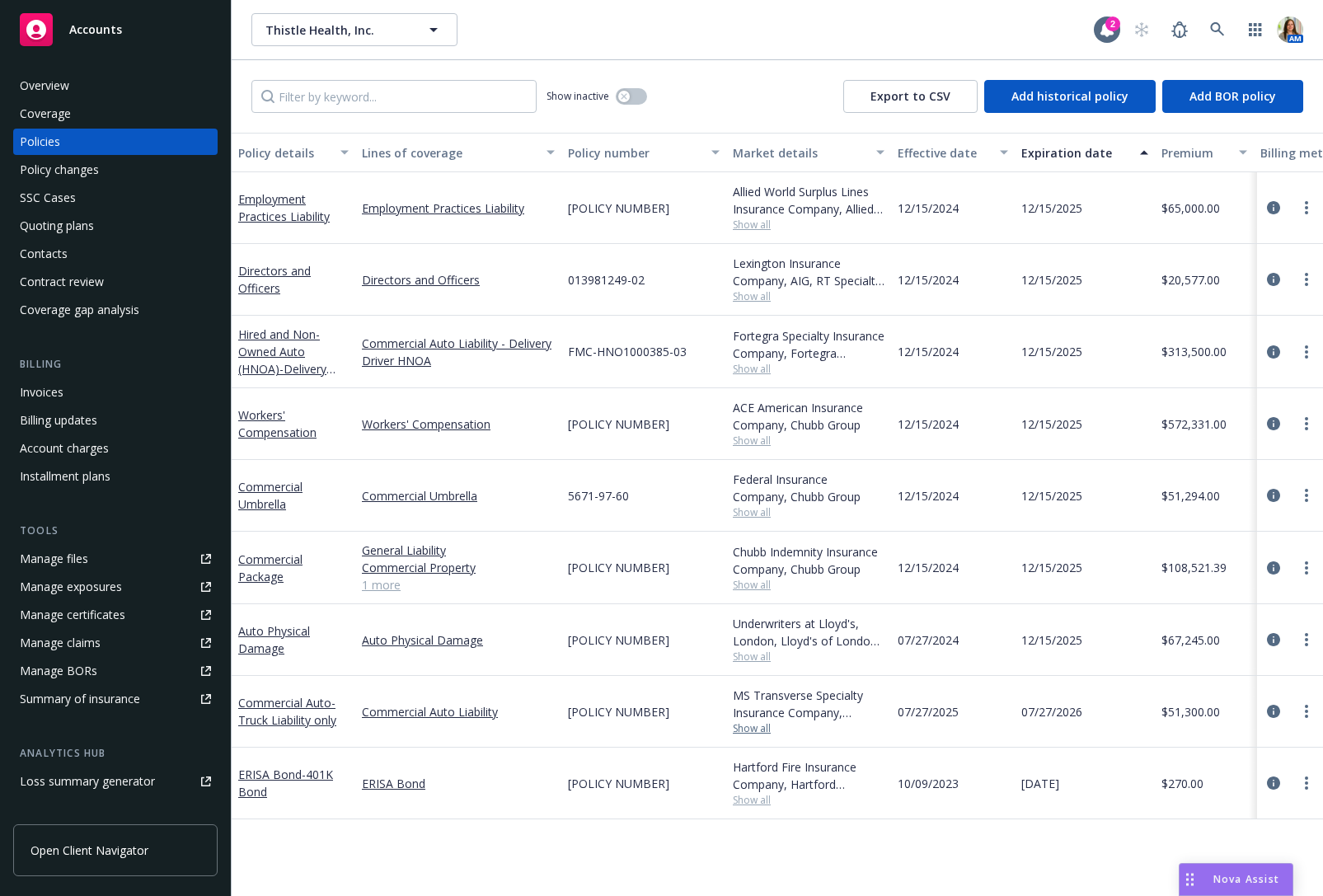 click on "Show all" at bounding box center (809, 729) 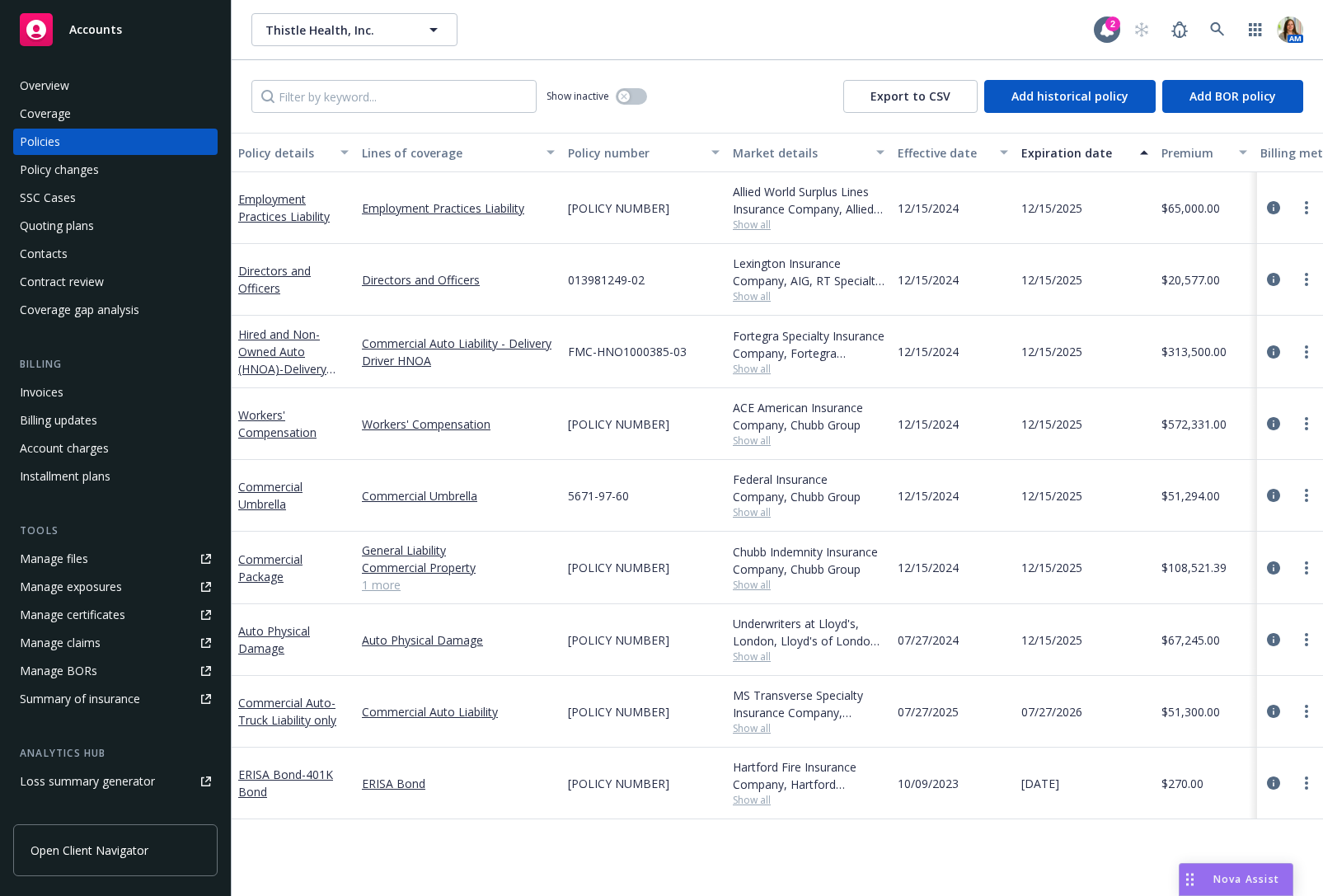 click on "TSRSCA0000126-02" at bounding box center [644, 711] 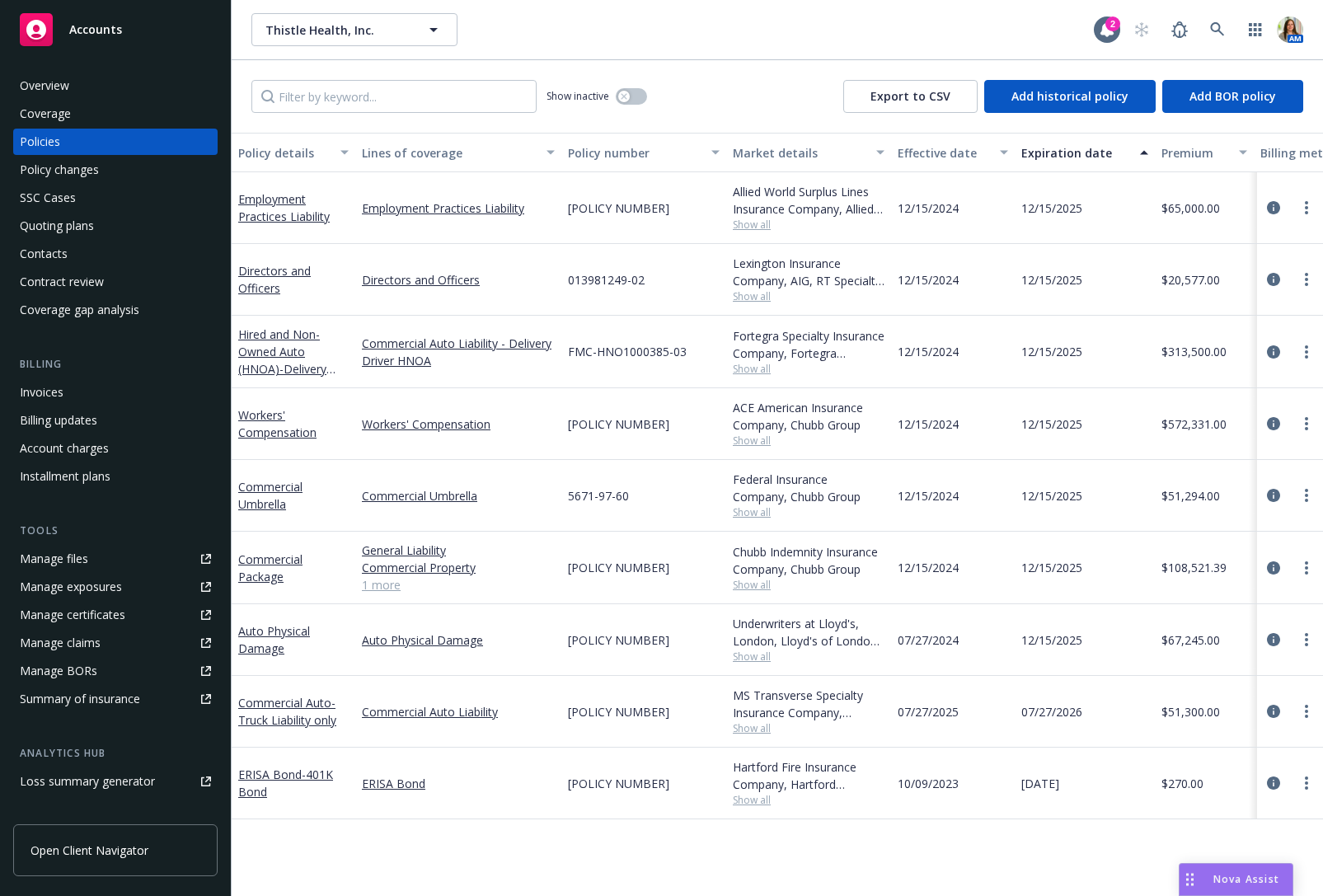 click on "Hartford Fire Insurance Company, Hartford Insurance Group Show all" at bounding box center [809, 783] 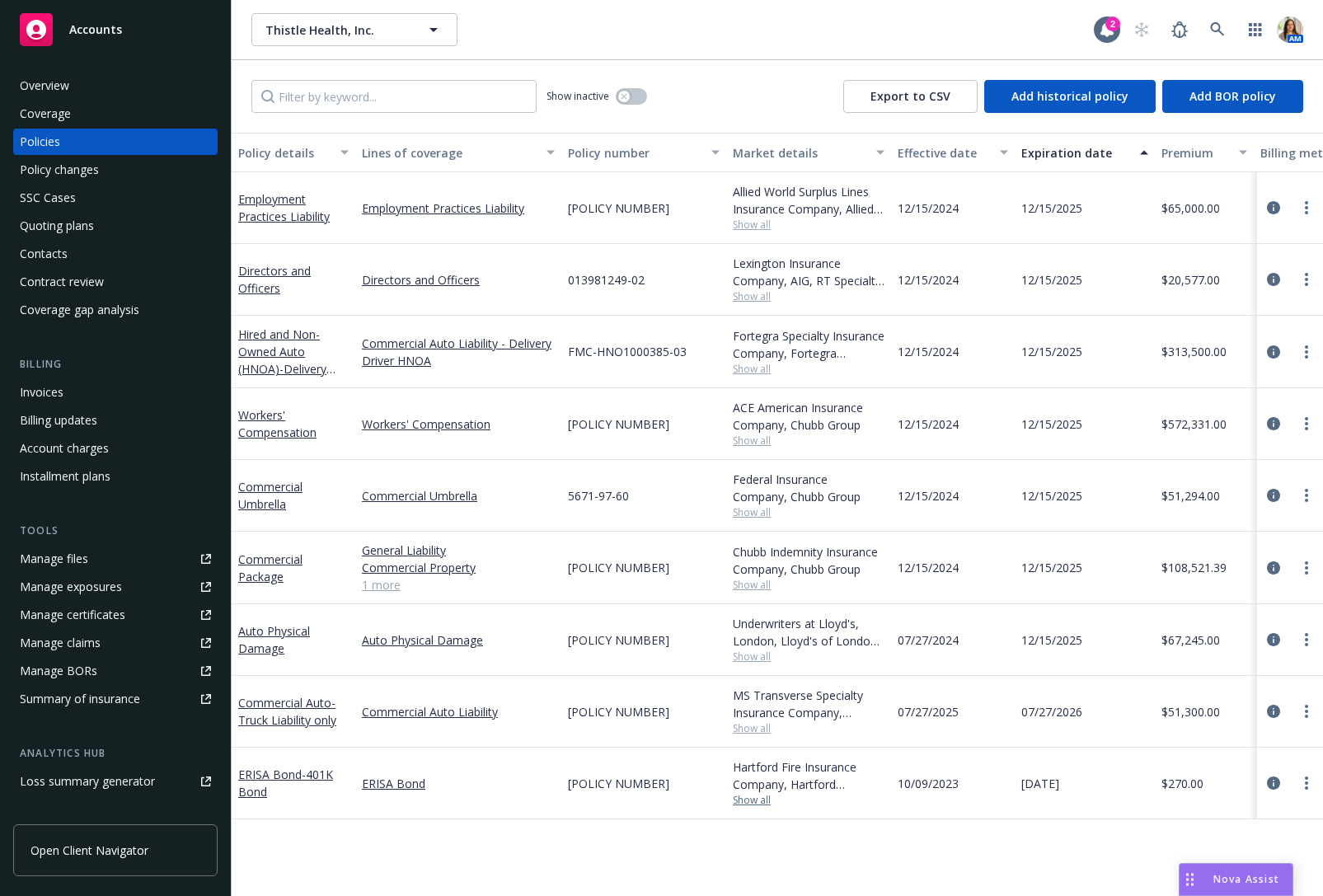 click on "Show all" at bounding box center [809, 800] 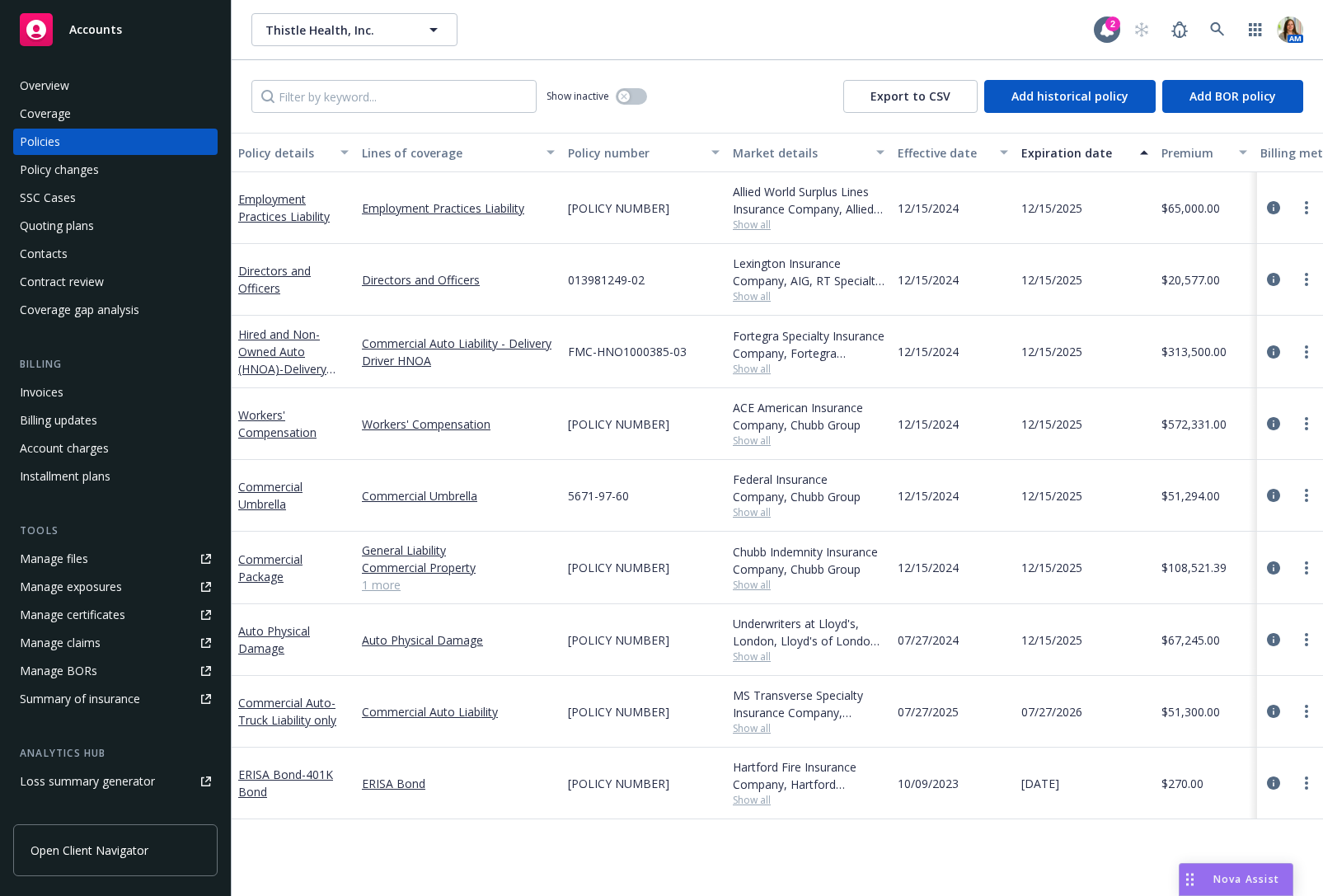 click on "Policy details Lines of coverage Policy number Market details Effective date Expiration date Premium Billing method Stage Status Service team leaders Employment Practices Liability Employment Practices Liability 0314-1831 Allied World Surplus Lines Insurance Company, Allied World Assurance Company (AWAC), RT Specialty Insurance Services, LLC (RSG Specialty, LLC) Show all 12/15/2024 12/15/2025 $65,000.00 Agency - Pay in full Renewal Active Rachel Bledsoe AC Holly Alessi AM 1 more Directors and Officers Directors and Officers 013981249-02 Lexington Insurance Company, AIG, RT Specialty Insurance Services, LLC (RSG Specialty, LLC) Show all 12/15/2024 12/15/2025 $20,577.00 Agency - Pay in full Renewal Active Rachel Bledsoe AC Holly Alessi AM 1 more Hired and Non-Owned Auto (HNOA)  -  Delivery Driver HNOA Commercial Auto Liability - Delivery Driver HNOA FMC-HNO1000385-03 Fortegra Specialty Insurance Company, Fortegra Specialty Insurance Company, RT Specialty Insurance Services, LLC (RSG Specialty, LLC) Show all AC" at bounding box center (777, 514) 